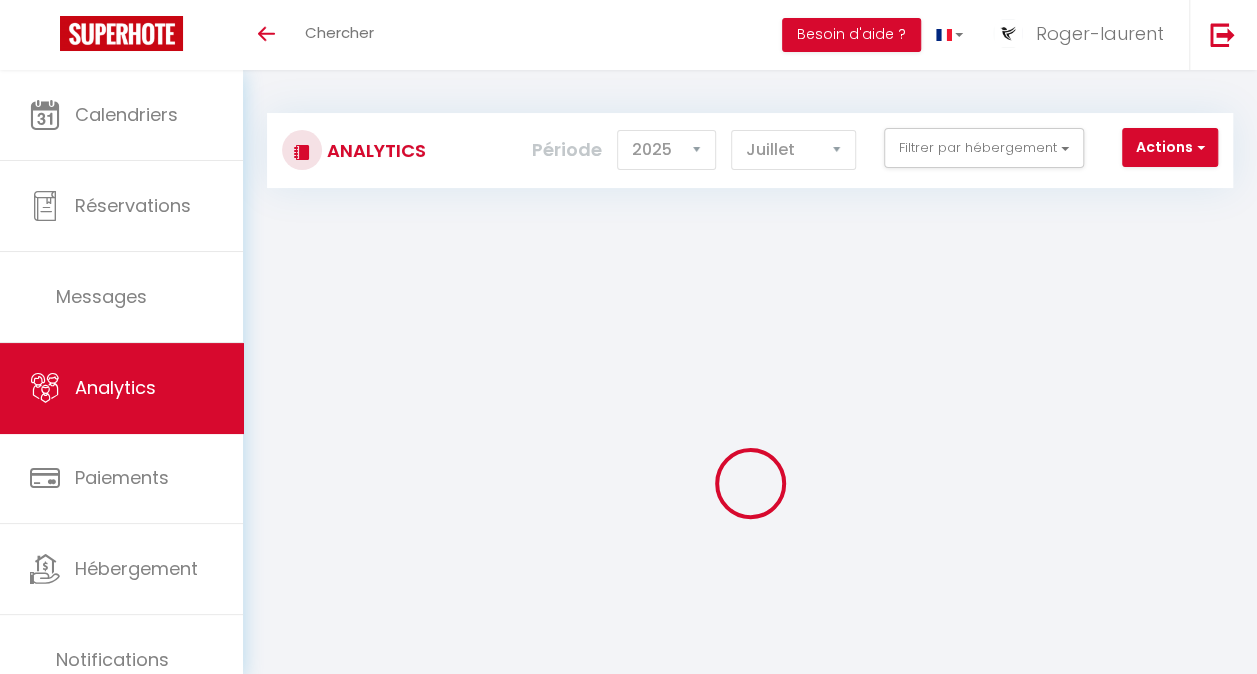 scroll, scrollTop: 2160, scrollLeft: 0, axis: vertical 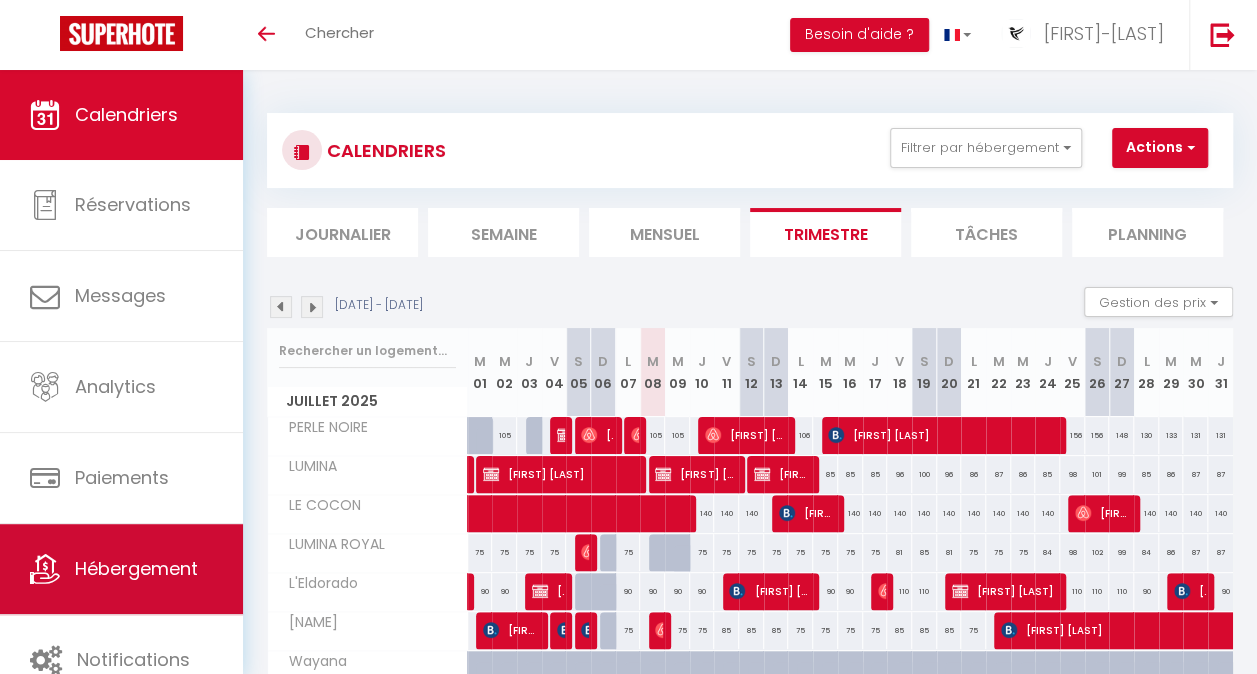 click on "Hébergement" at bounding box center [136, 568] 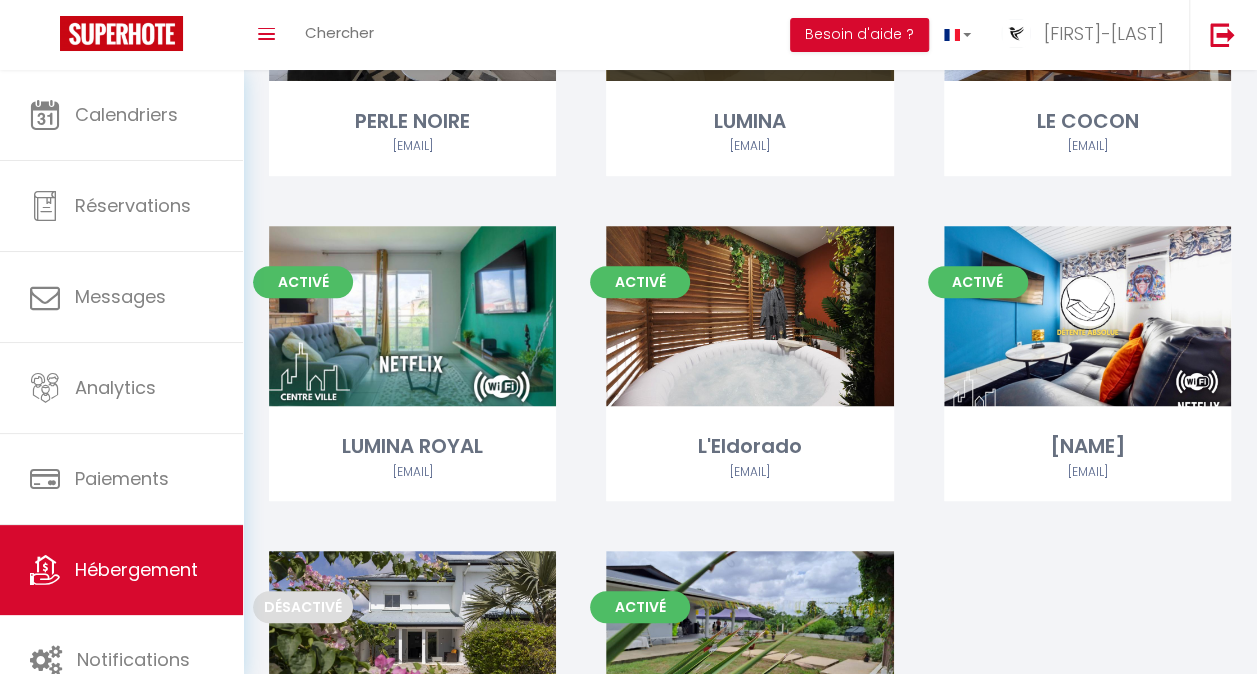 scroll, scrollTop: 323, scrollLeft: 0, axis: vertical 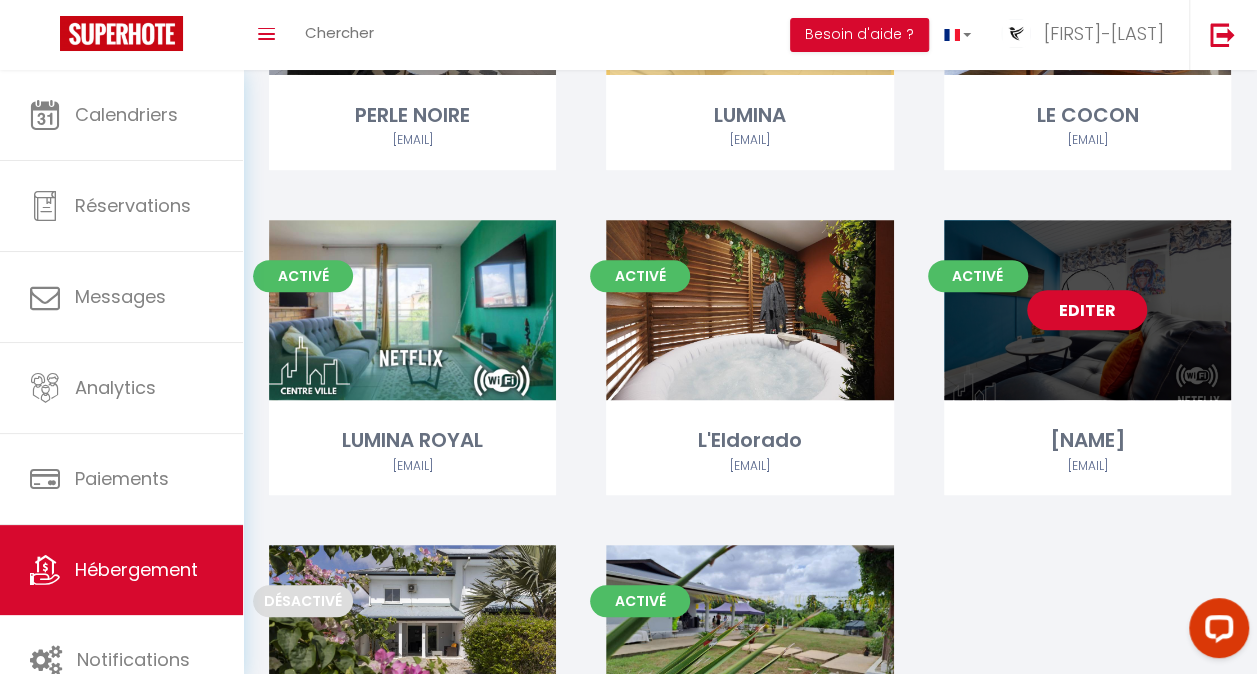 click on "Editer" at bounding box center [1087, 310] 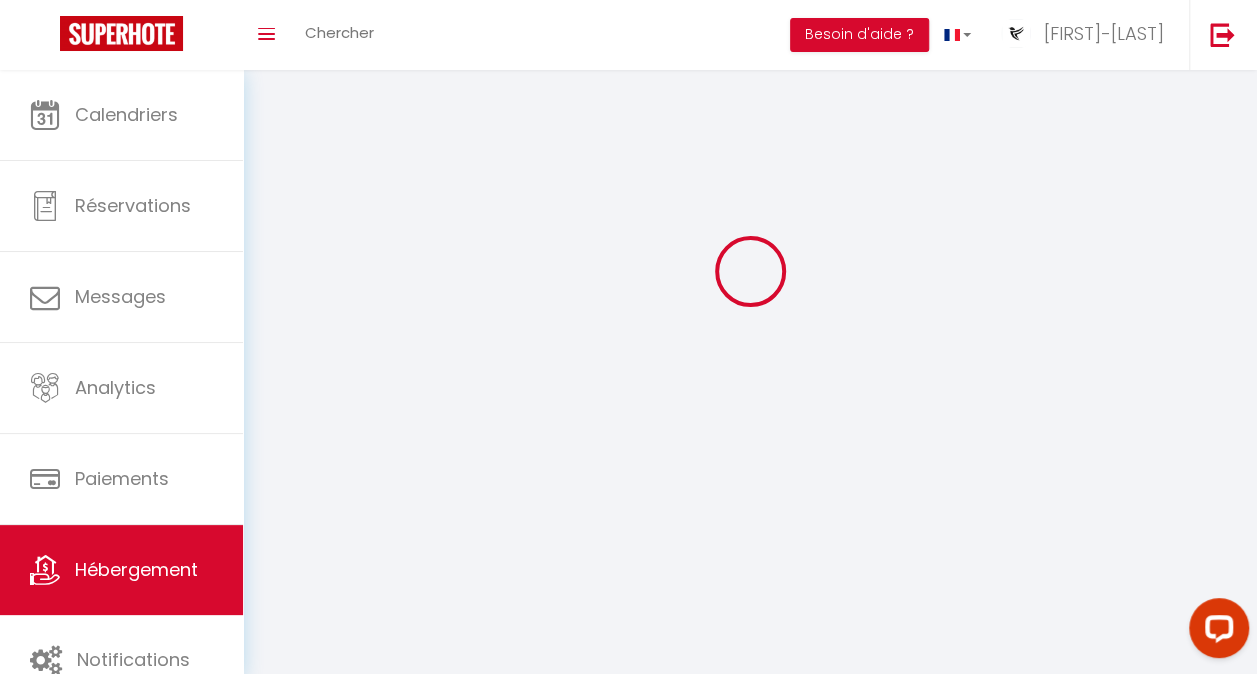 scroll, scrollTop: 0, scrollLeft: 0, axis: both 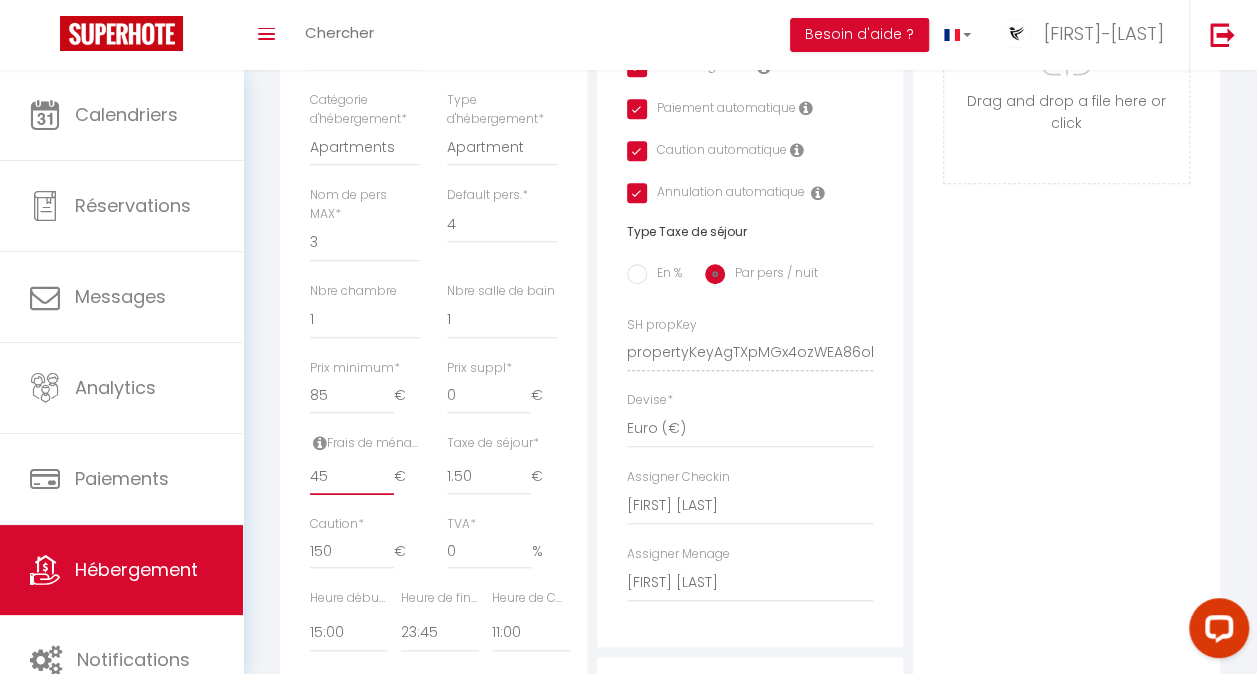 click on "45" at bounding box center (352, 477) 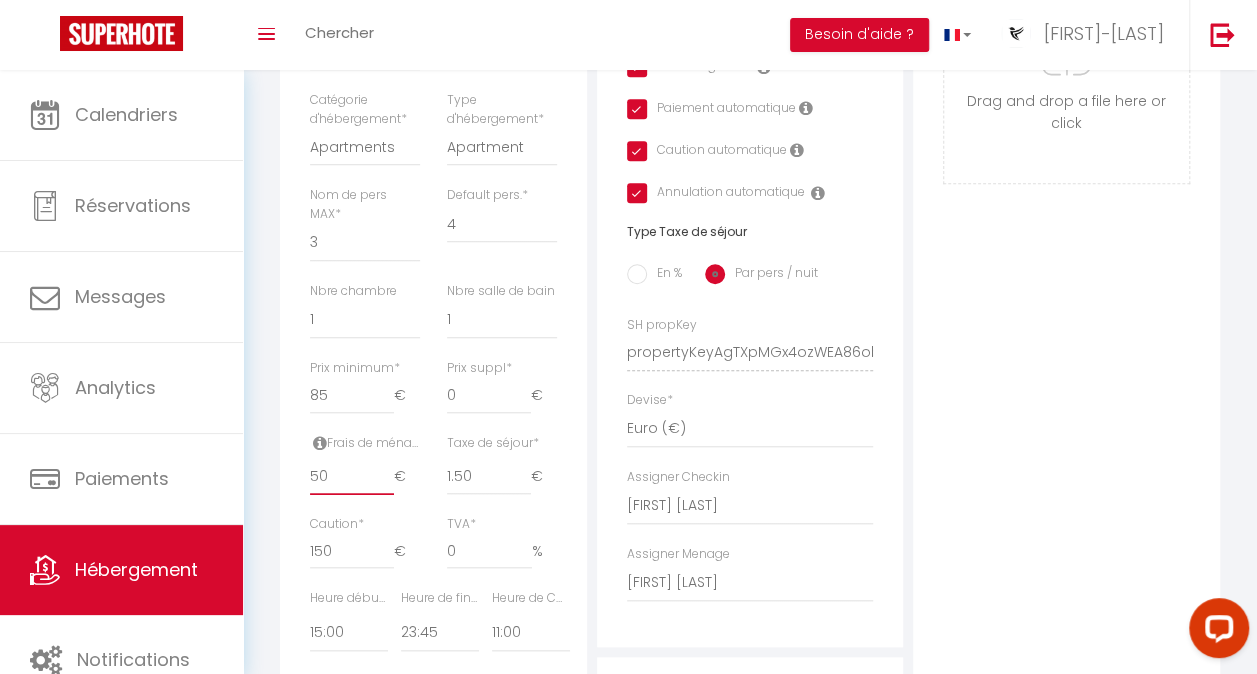type on "50" 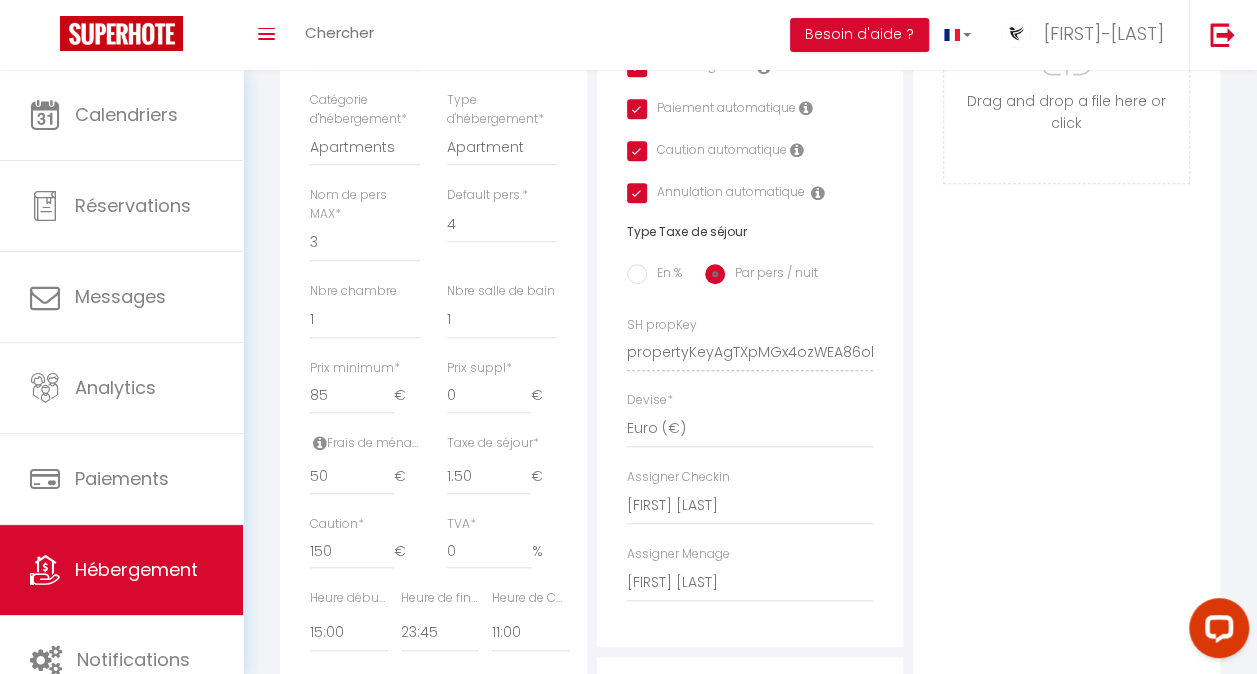 click on "Photo
Photo
Supprimer
Drag and drop a file here or click Ooops, something wrong appended. Remove   Drag and drop or click to replace" at bounding box center [1066, 338] 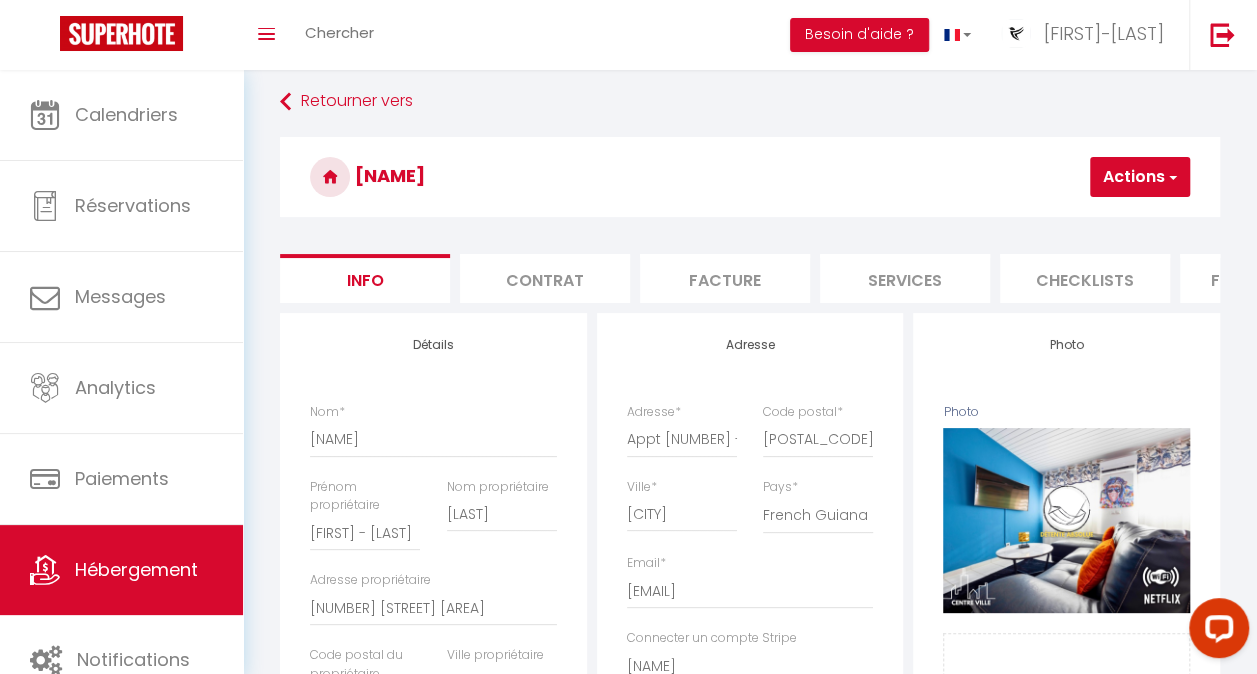 scroll, scrollTop: 9, scrollLeft: 0, axis: vertical 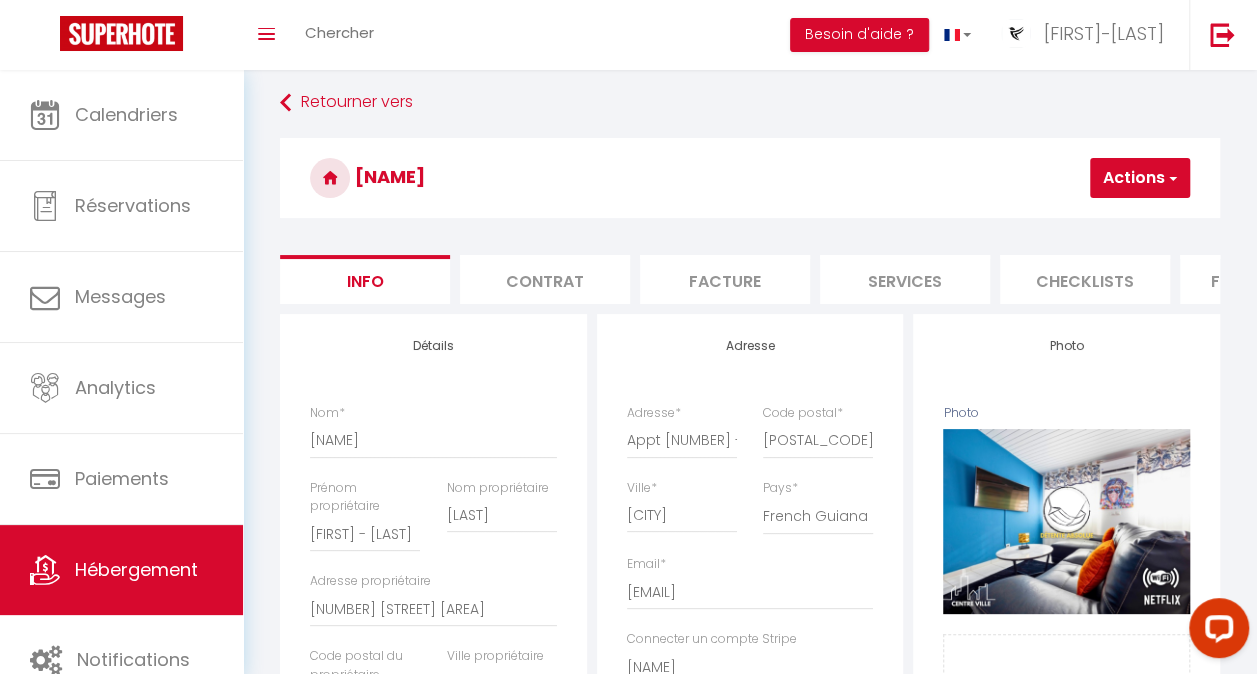 click on "Actions" at bounding box center [1140, 178] 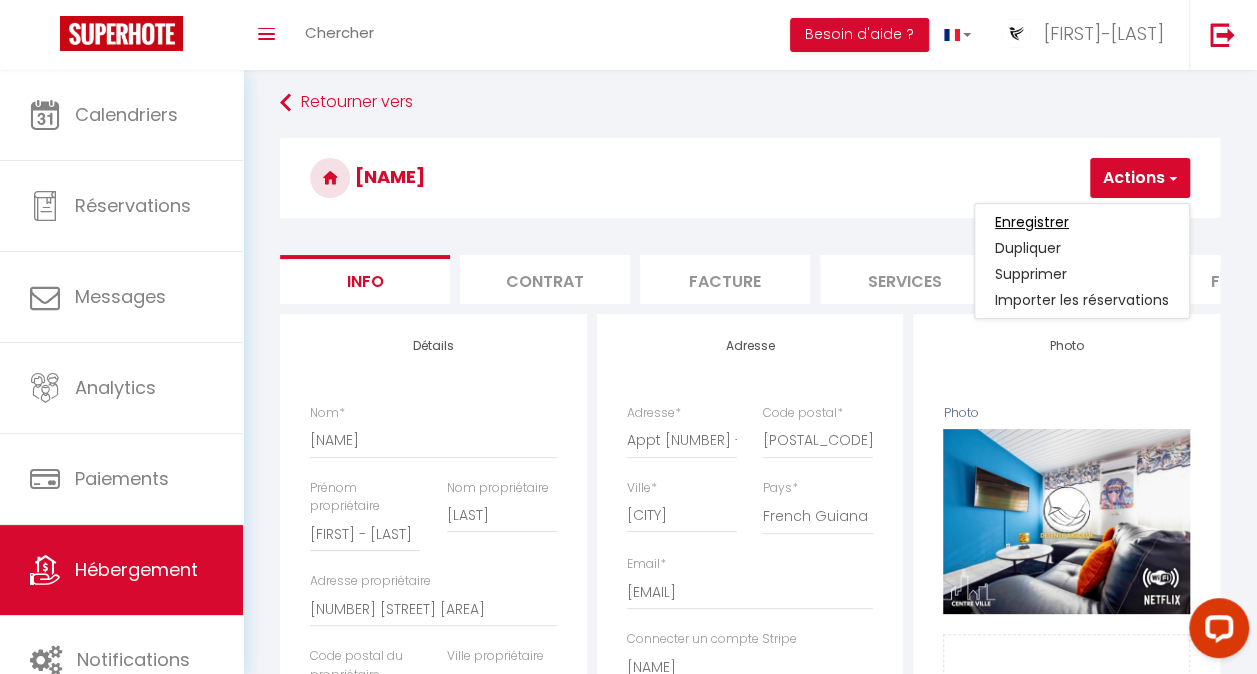 click on "Enregistrer" at bounding box center [1032, 222] 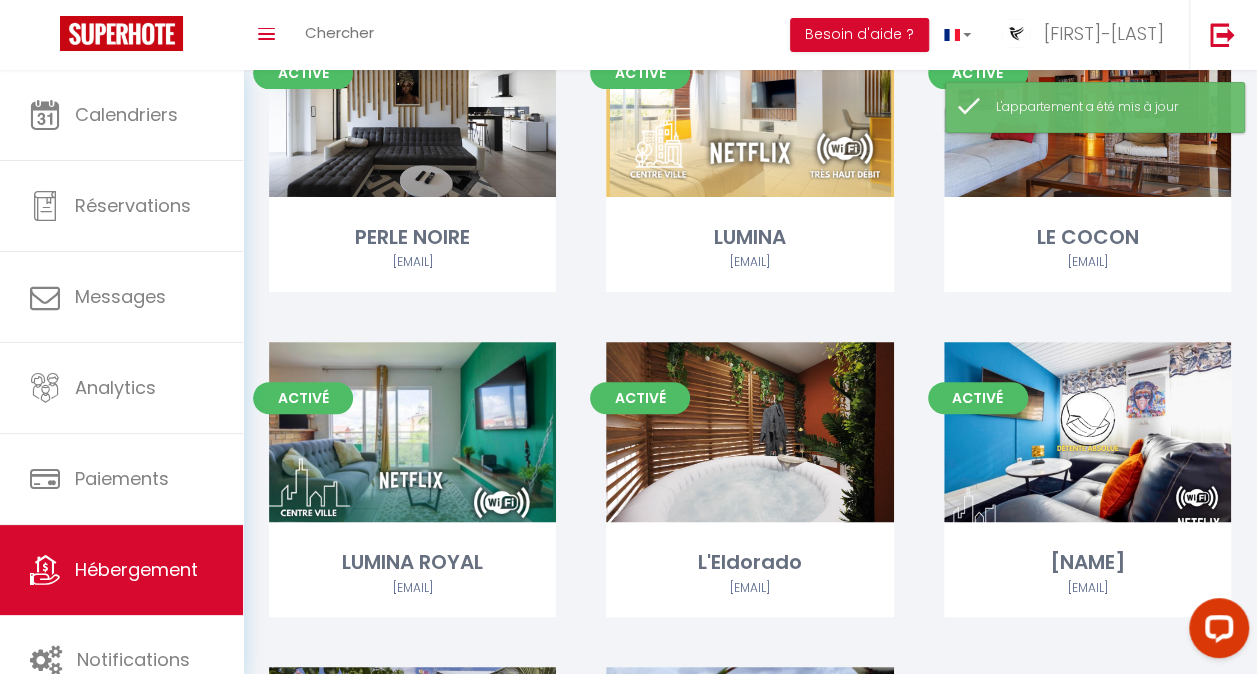 scroll, scrollTop: 244, scrollLeft: 0, axis: vertical 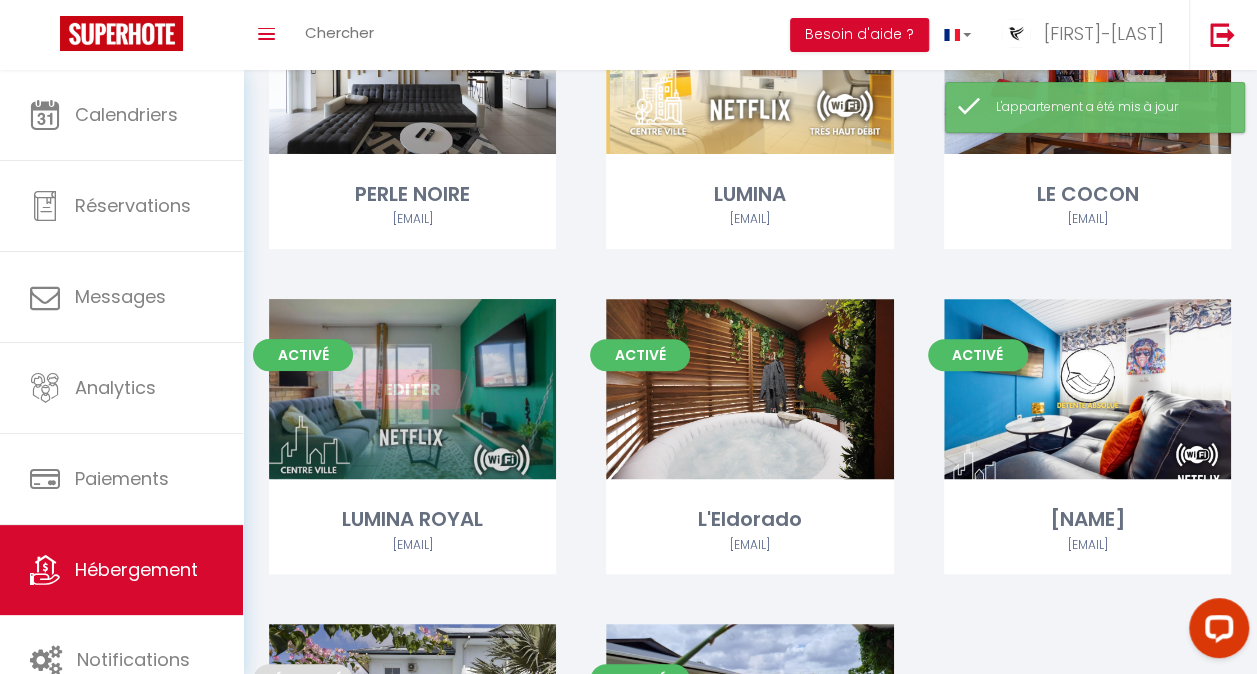 click on "Editer" at bounding box center (413, 389) 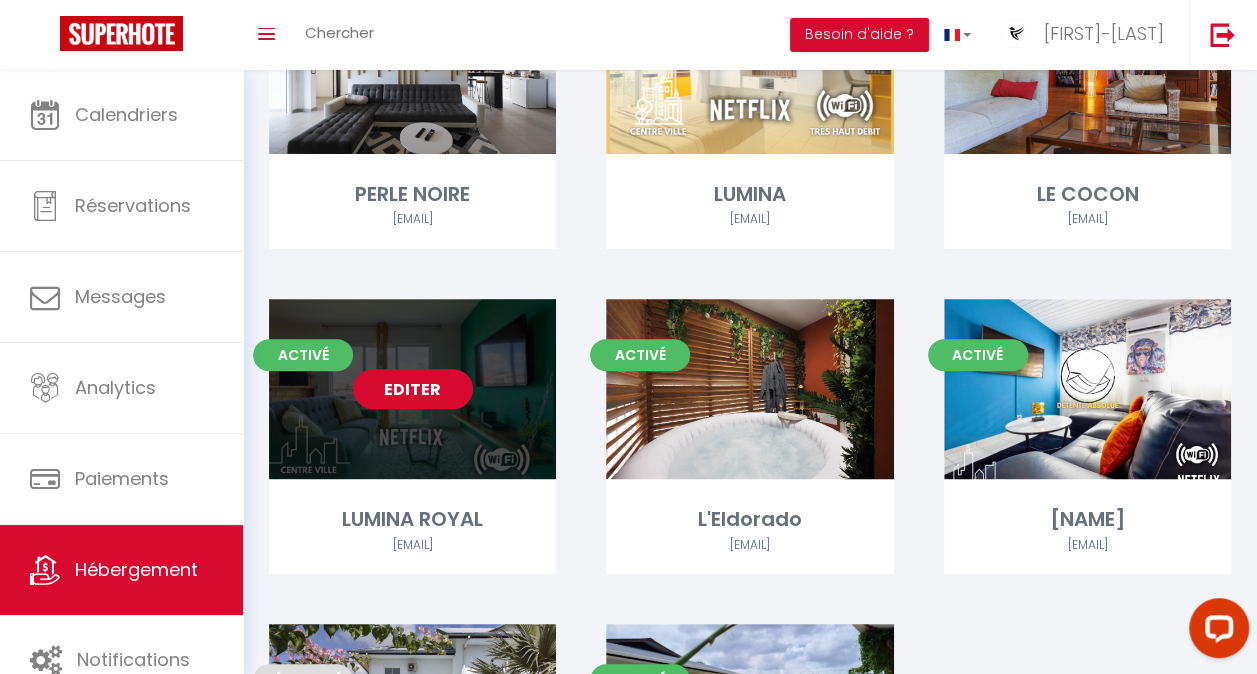click on "Editer" at bounding box center (413, 389) 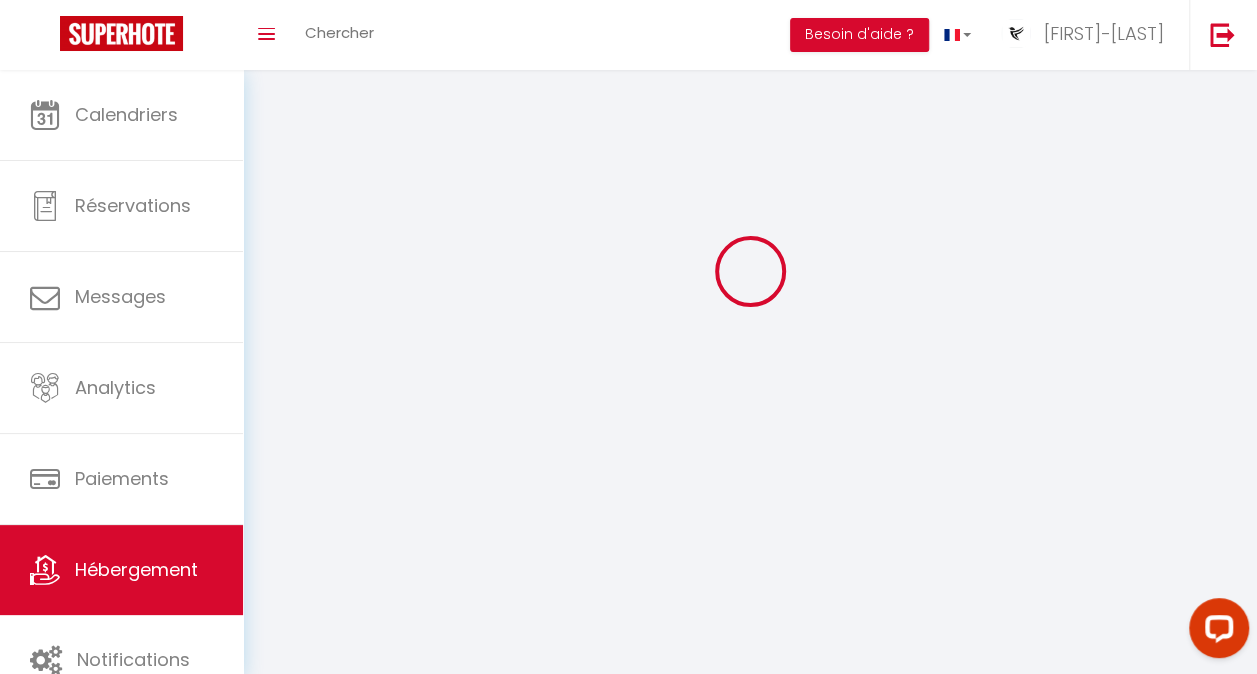 scroll, scrollTop: 0, scrollLeft: 0, axis: both 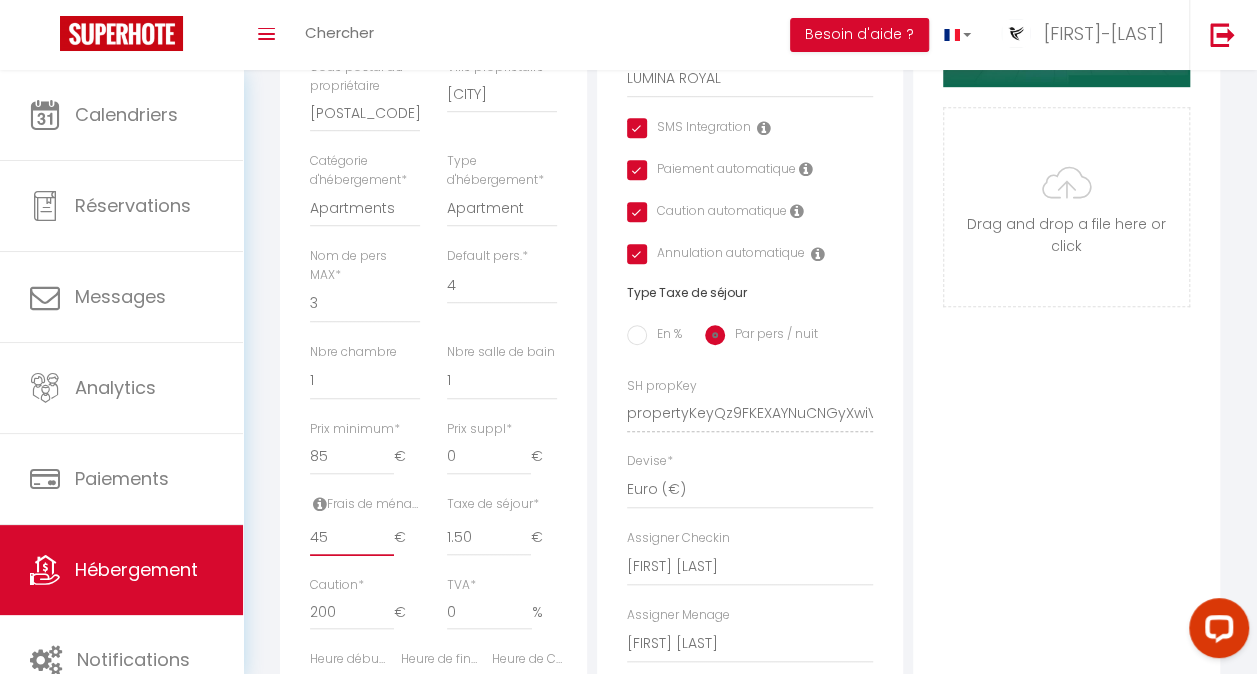 click on "45" at bounding box center (352, 538) 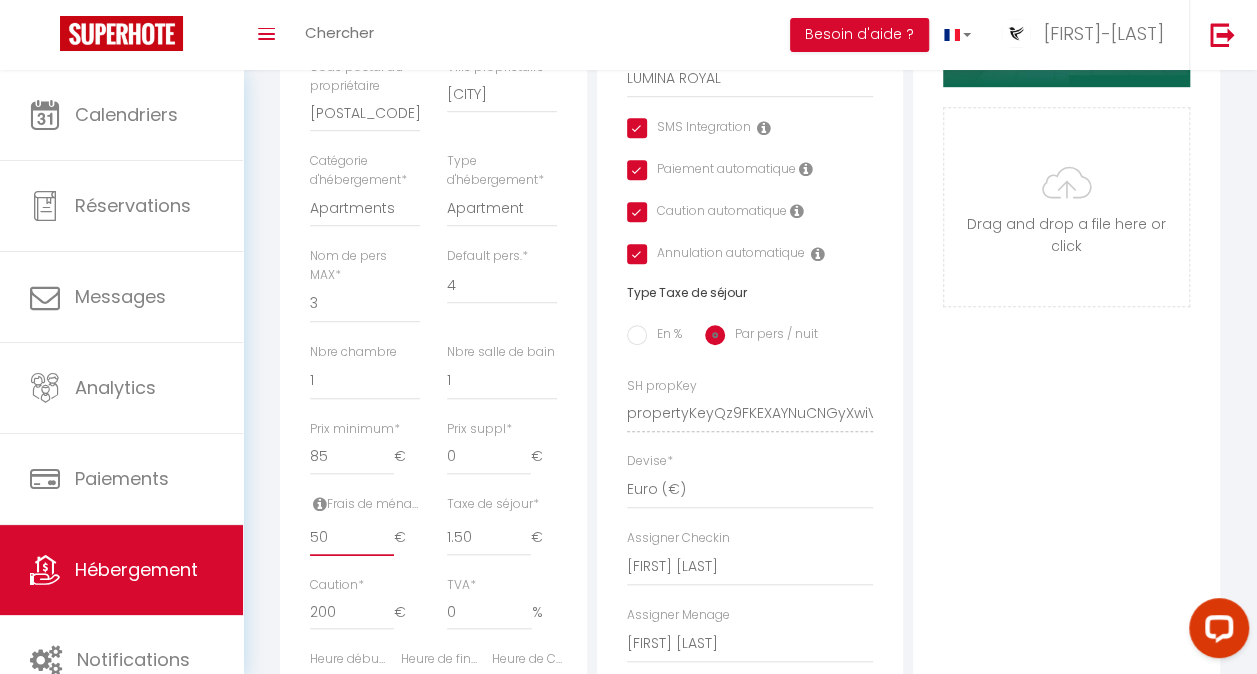scroll, scrollTop: 0, scrollLeft: 0, axis: both 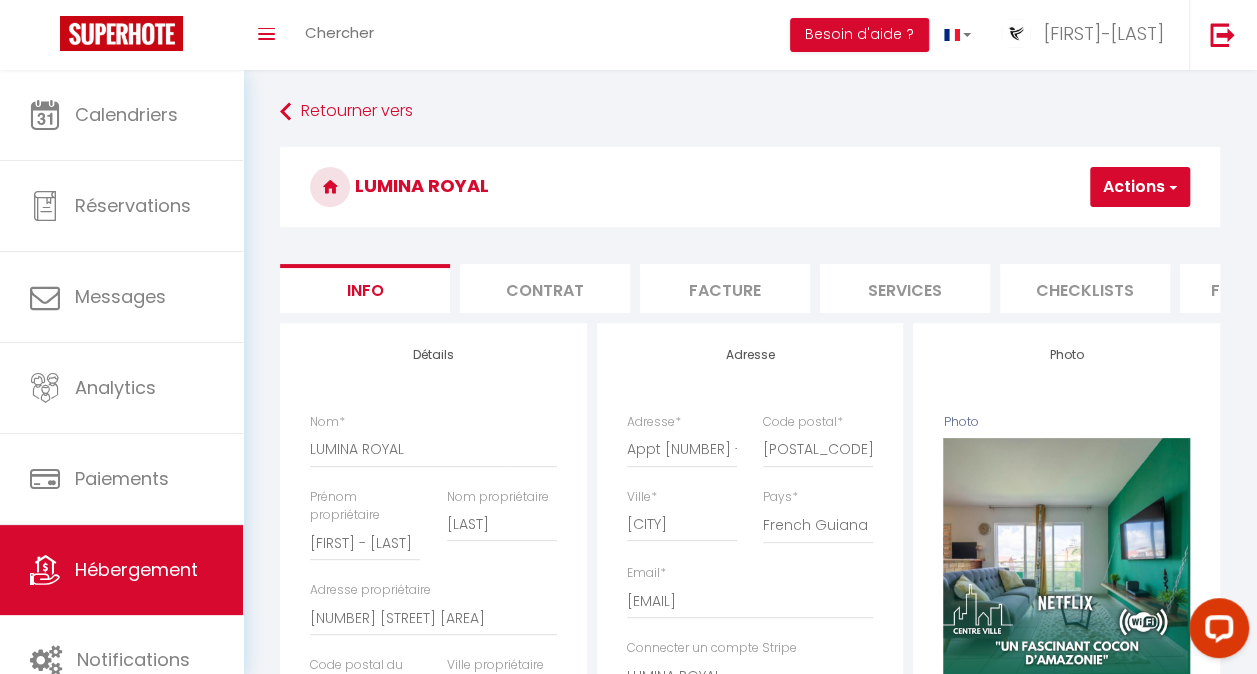 type on "50" 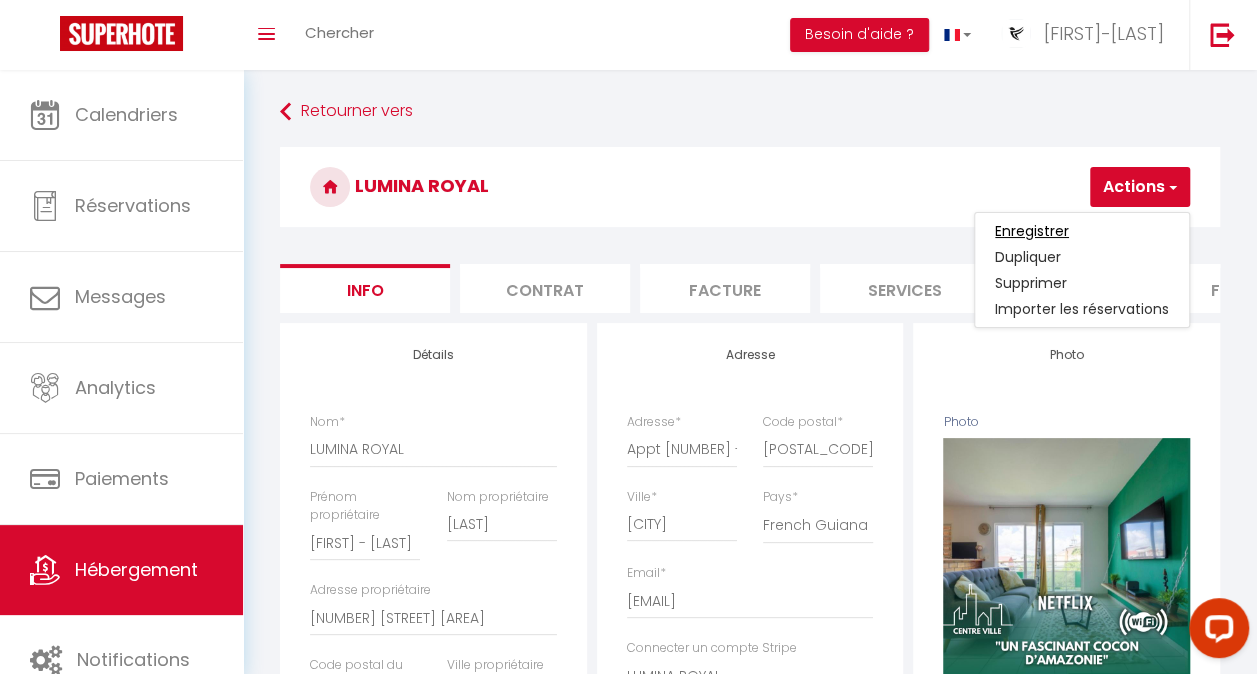 click on "Enregistrer" at bounding box center [1032, 231] 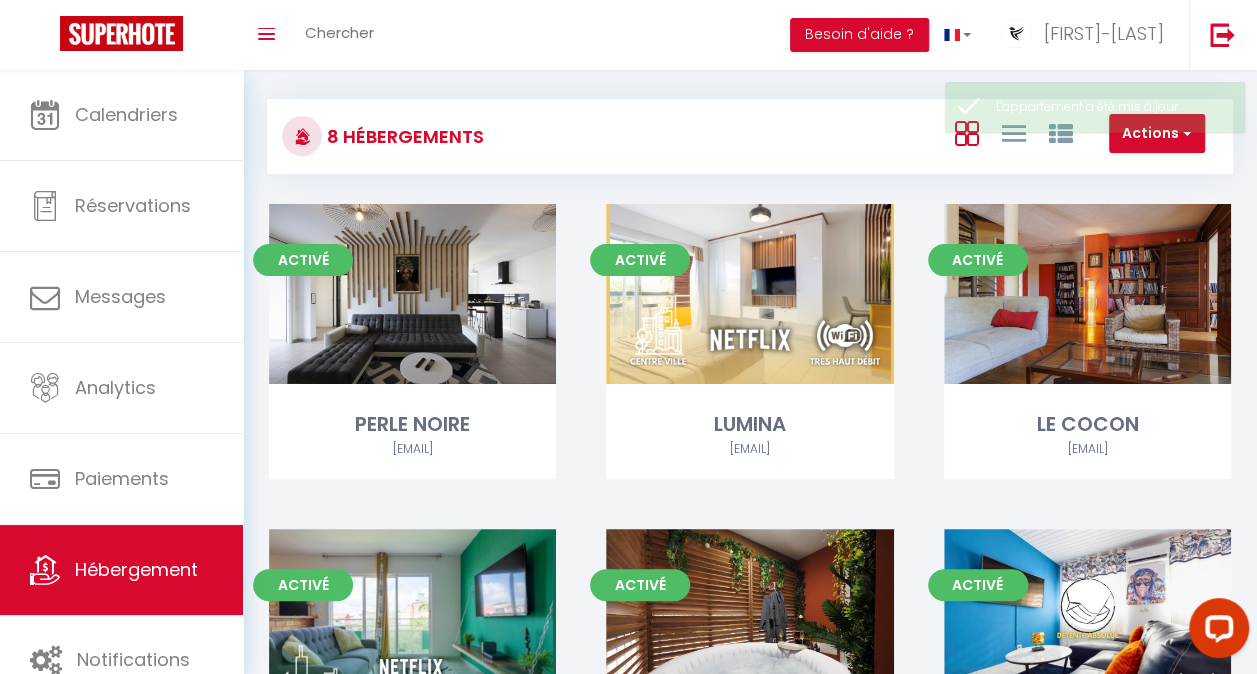 scroll, scrollTop: 9, scrollLeft: 0, axis: vertical 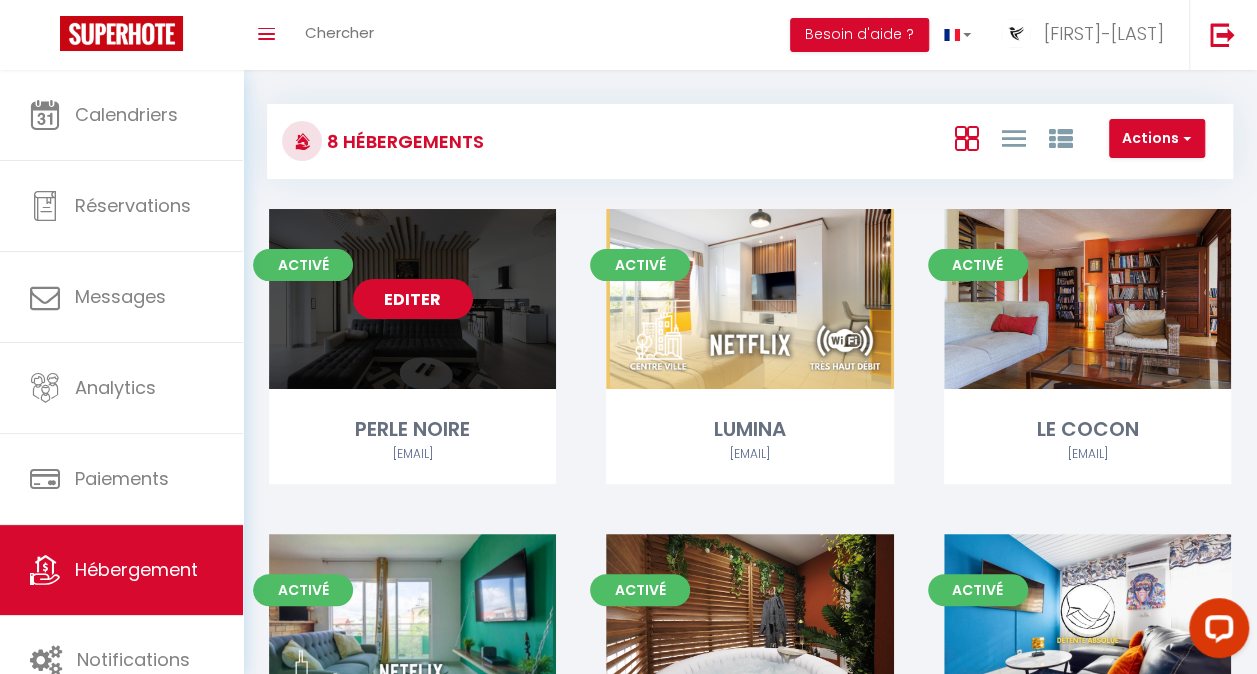 click on "Editer" at bounding box center (413, 299) 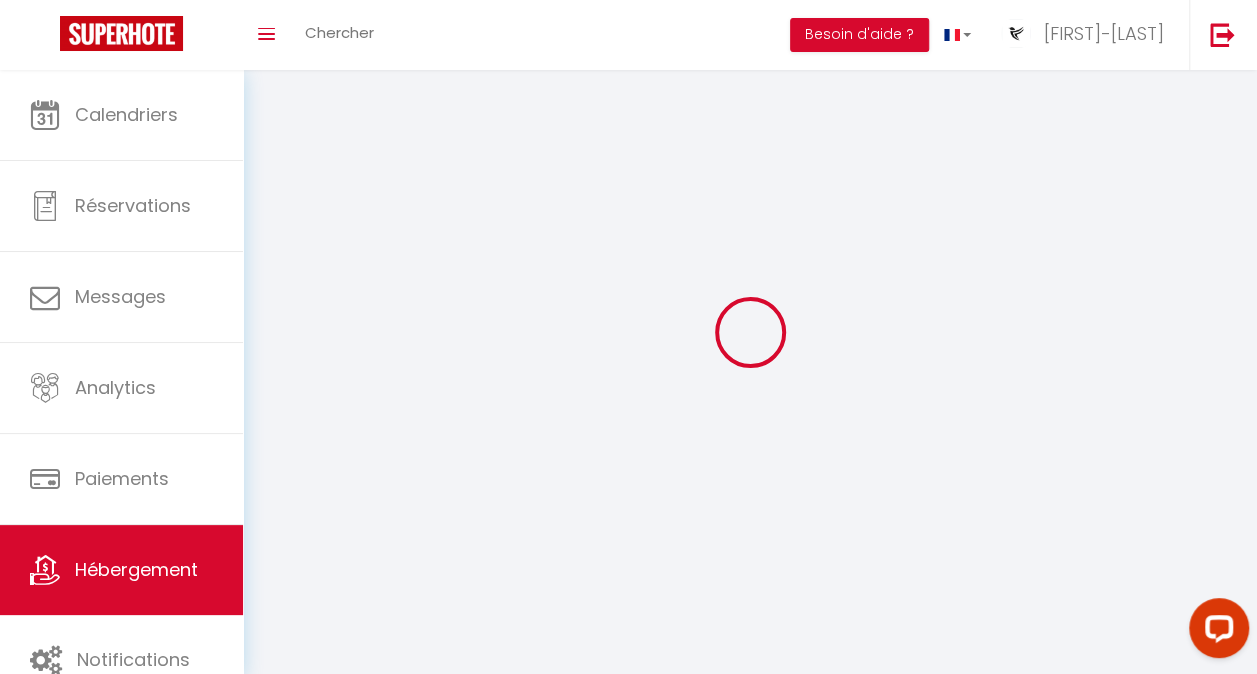 scroll, scrollTop: 0, scrollLeft: 0, axis: both 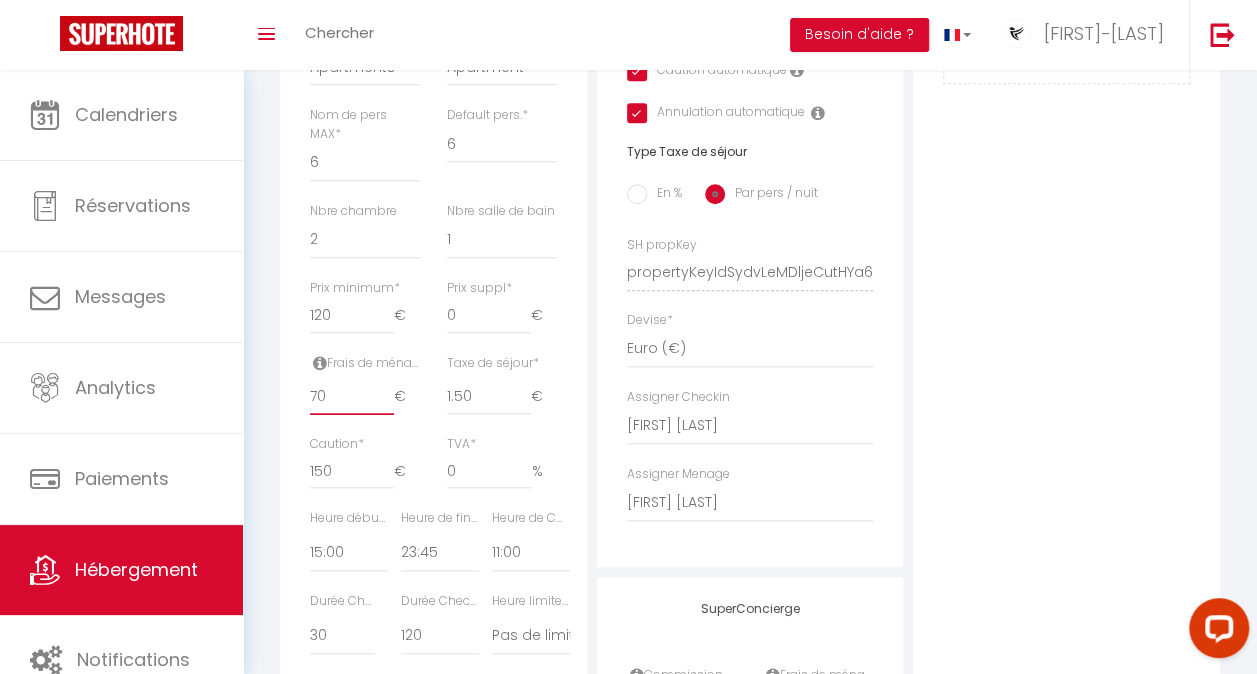 click on "70" at bounding box center [352, 397] 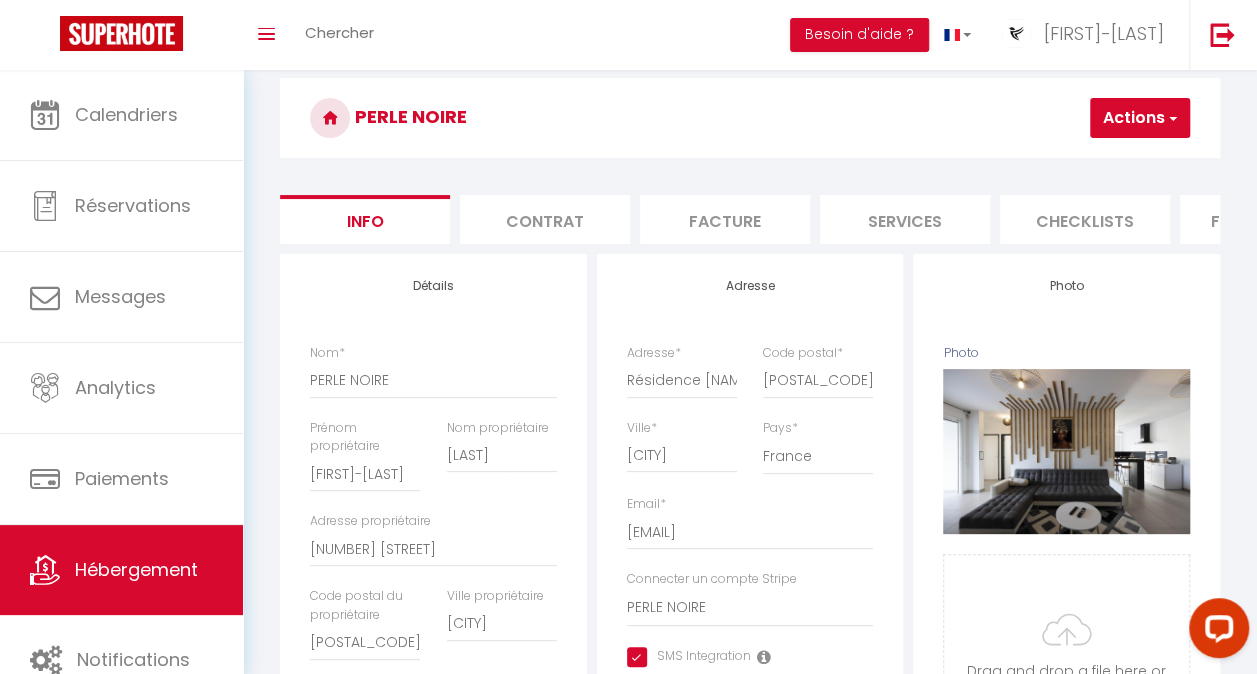 scroll, scrollTop: 0, scrollLeft: 0, axis: both 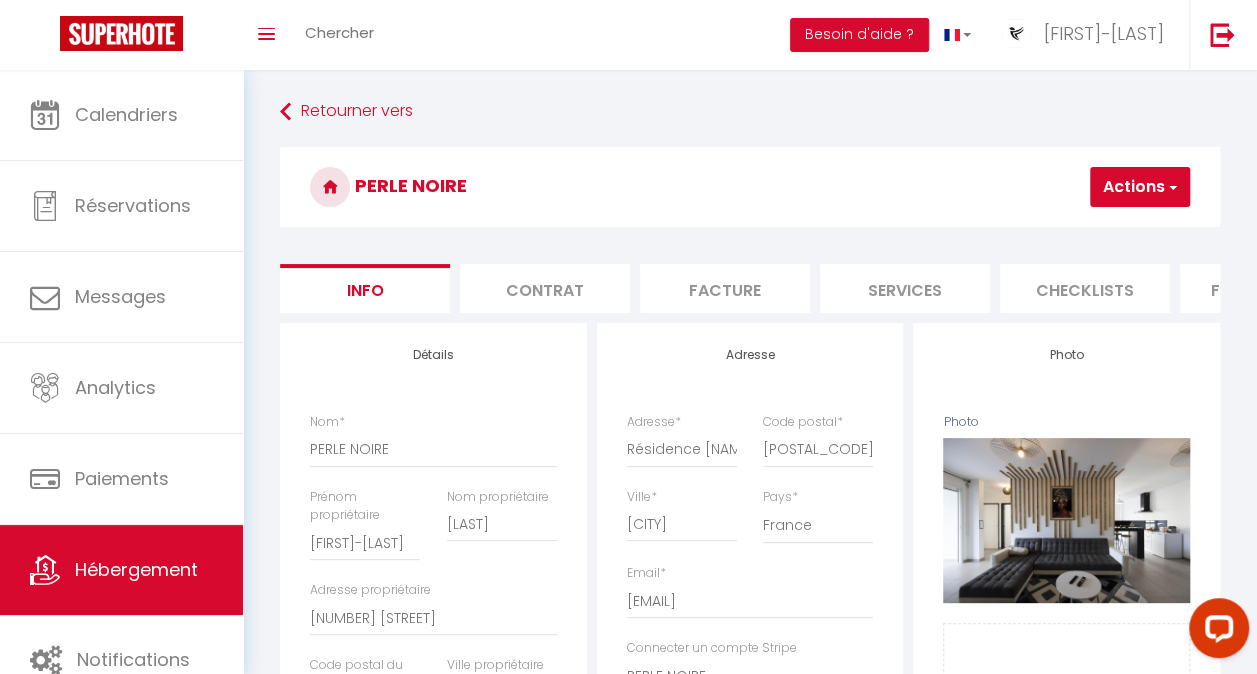 type on "80" 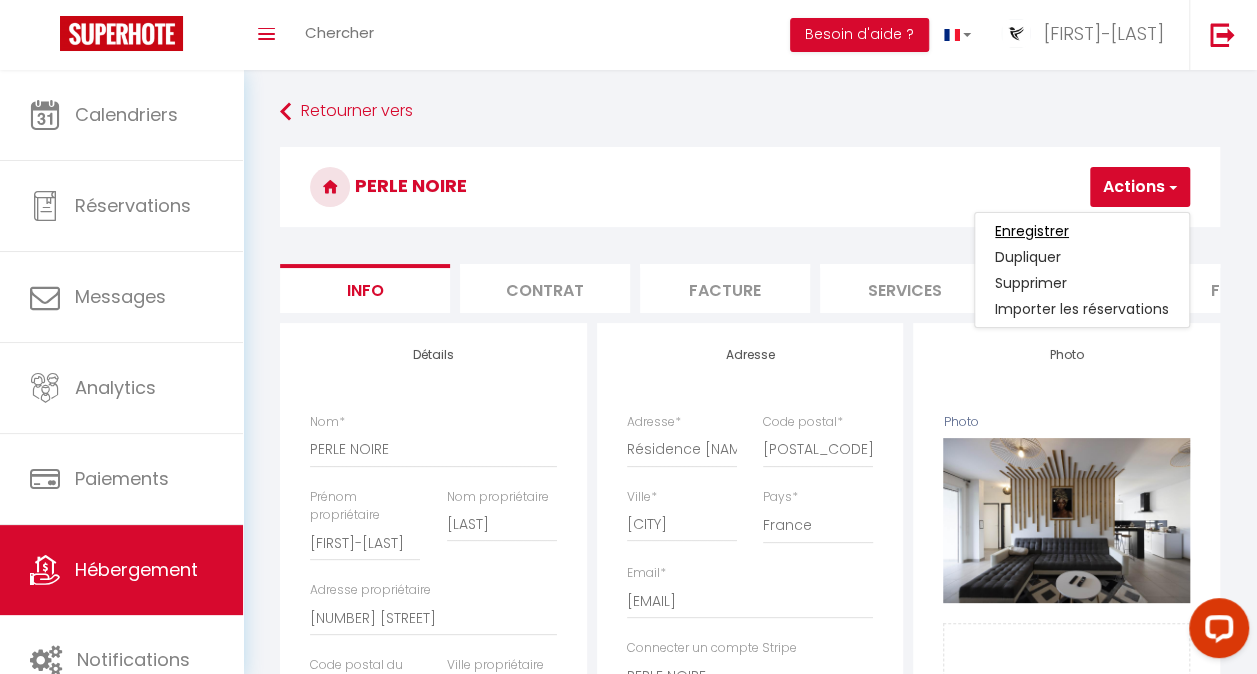 click on "Enregistrer" at bounding box center (1032, 231) 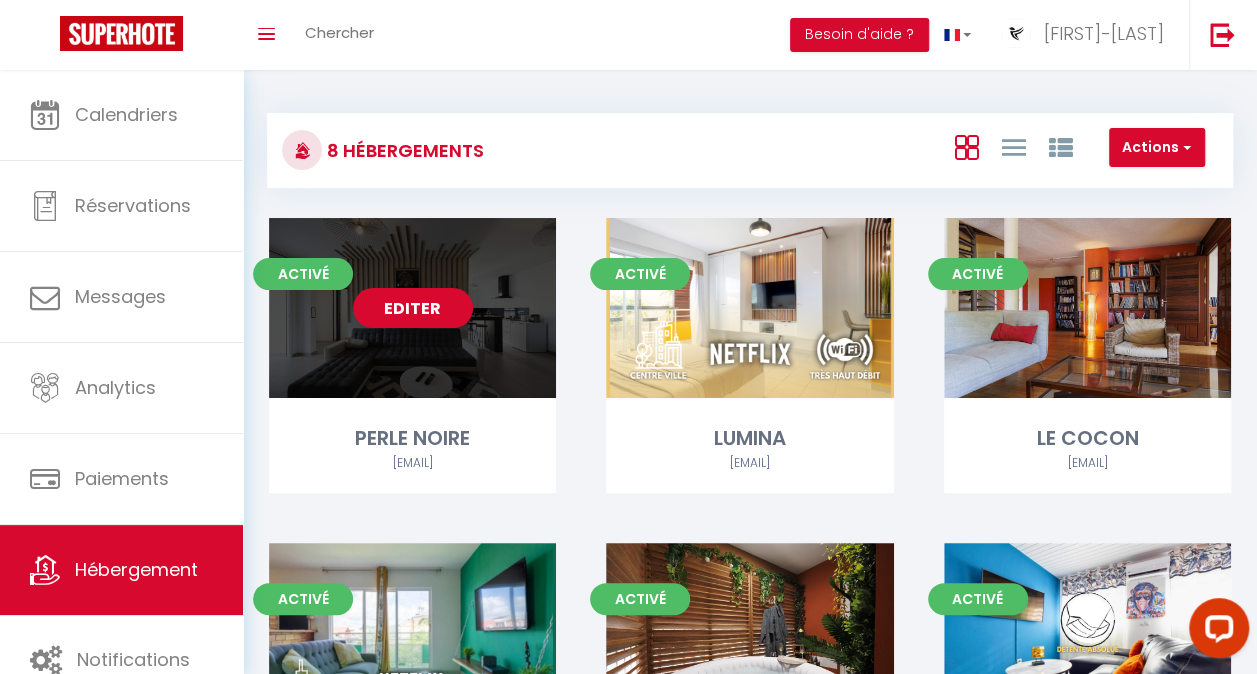 click on "Editer" at bounding box center (413, 308) 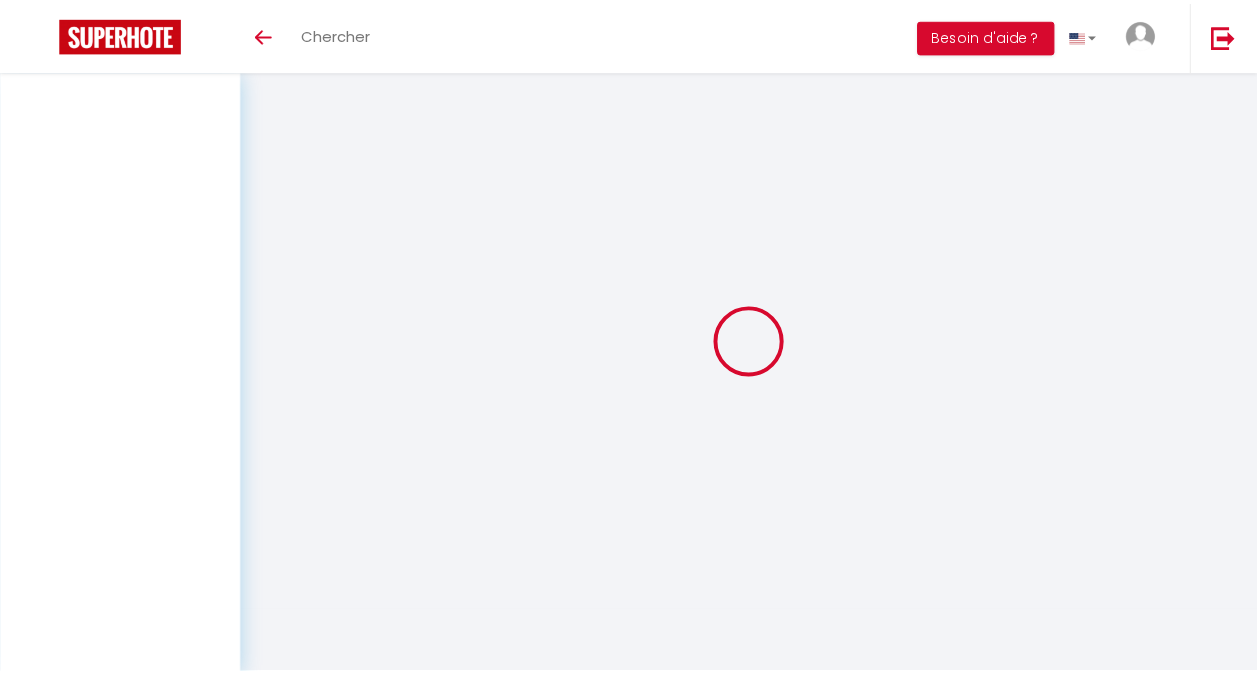 scroll, scrollTop: 0, scrollLeft: 0, axis: both 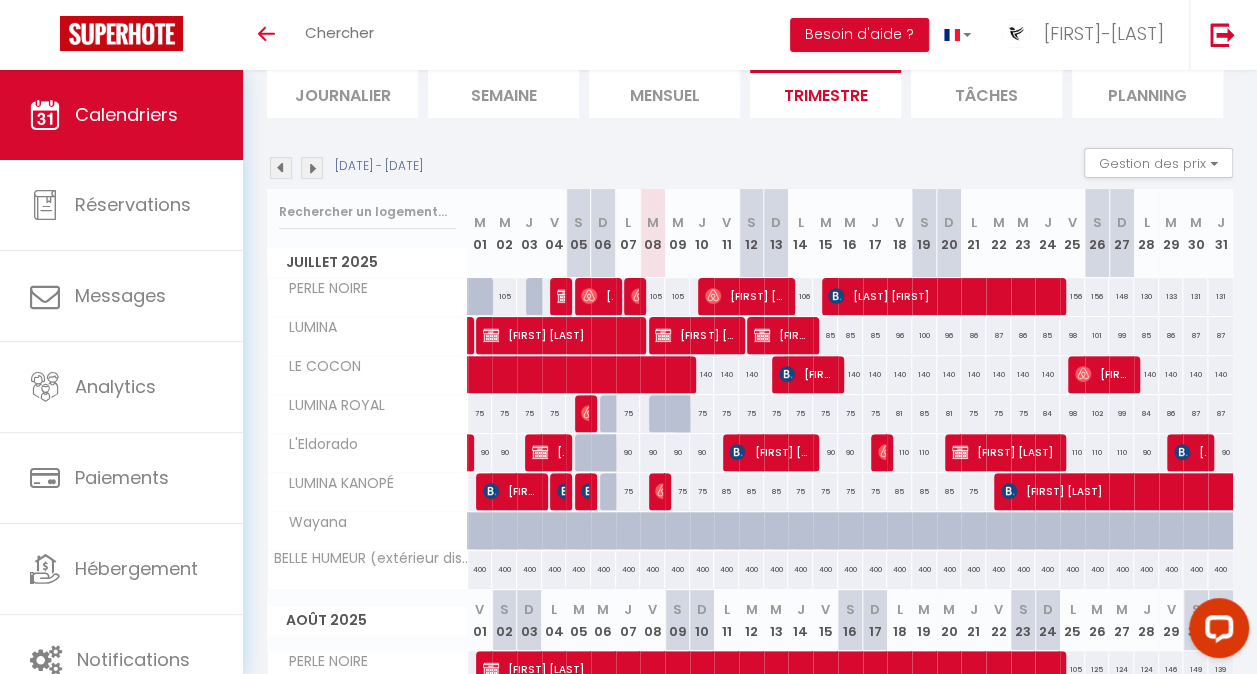 click on "75" at bounding box center (677, 491) 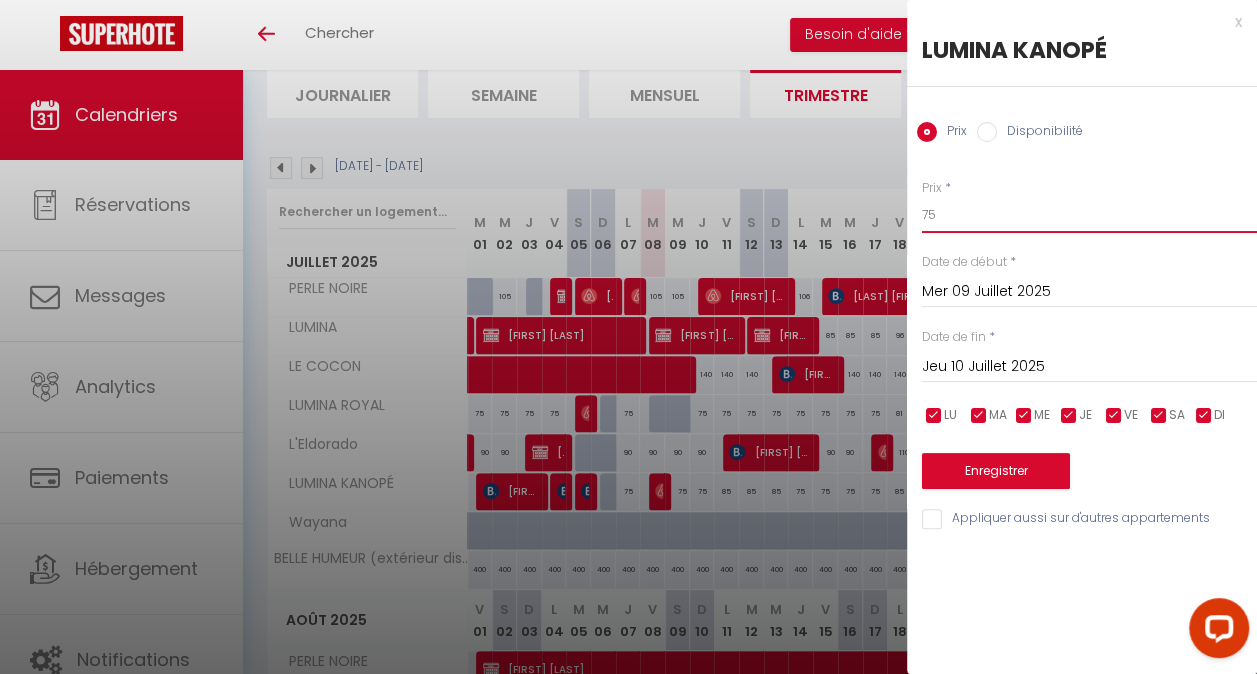click on "75" at bounding box center (1089, 215) 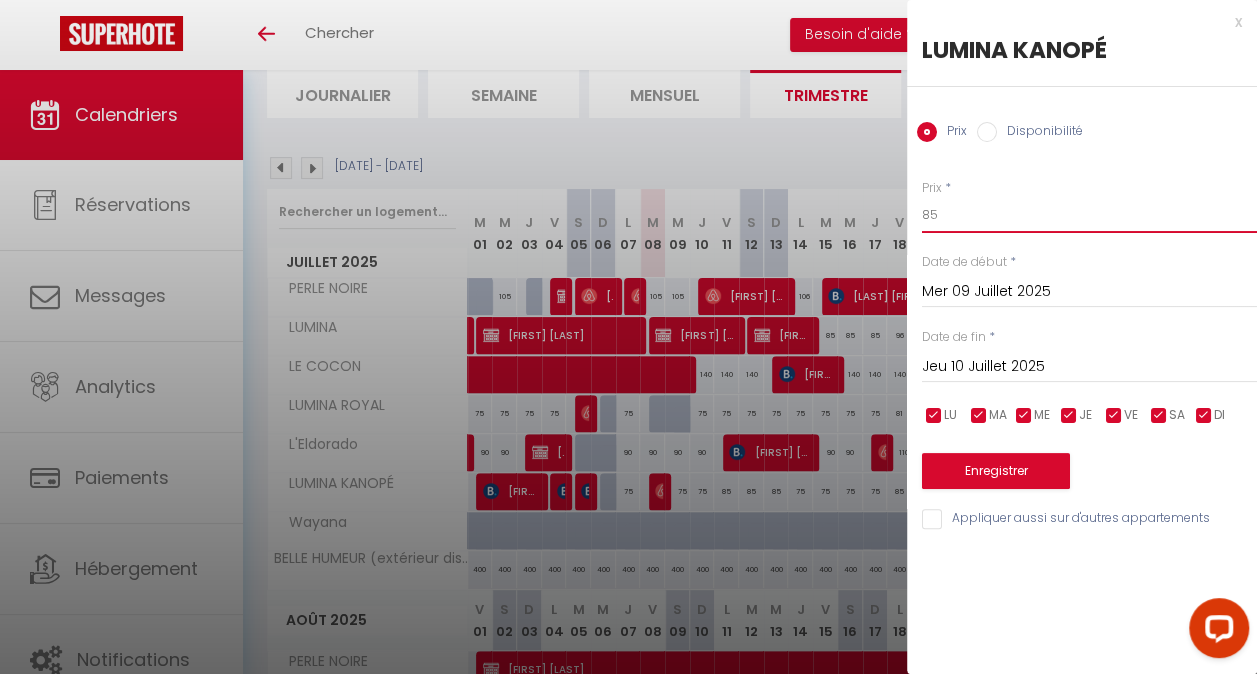 type on "85" 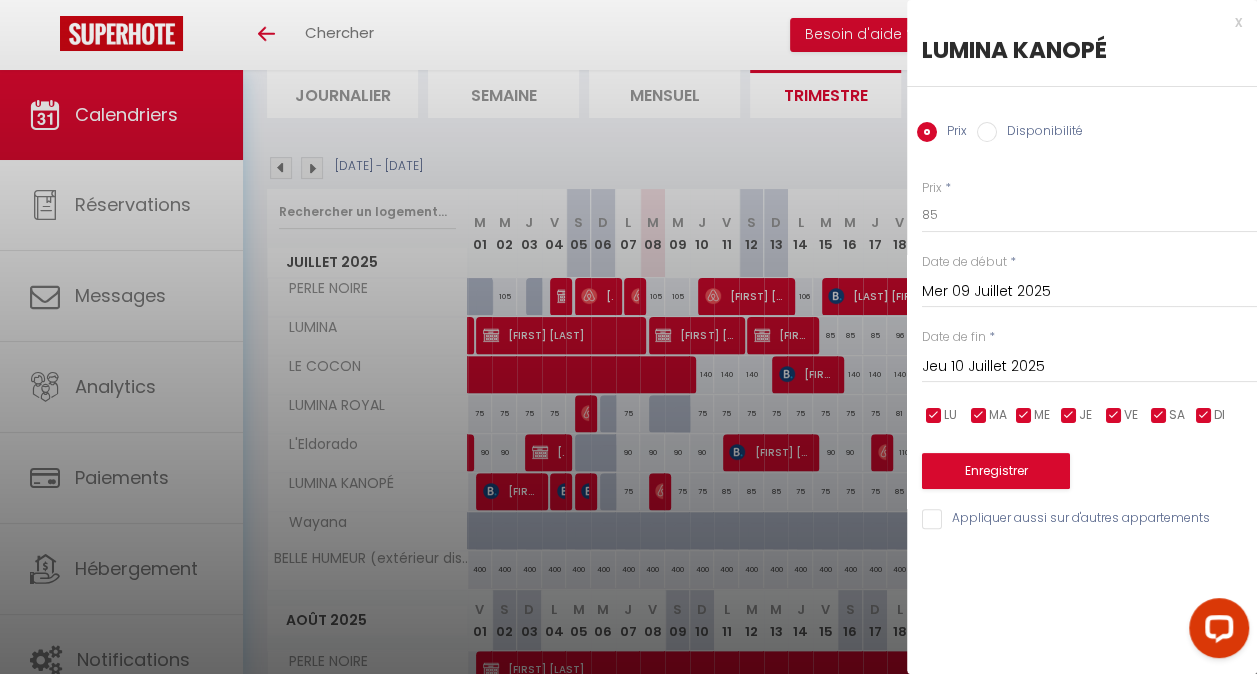 click on "Jeu 10 Juillet 2025" at bounding box center (1089, 367) 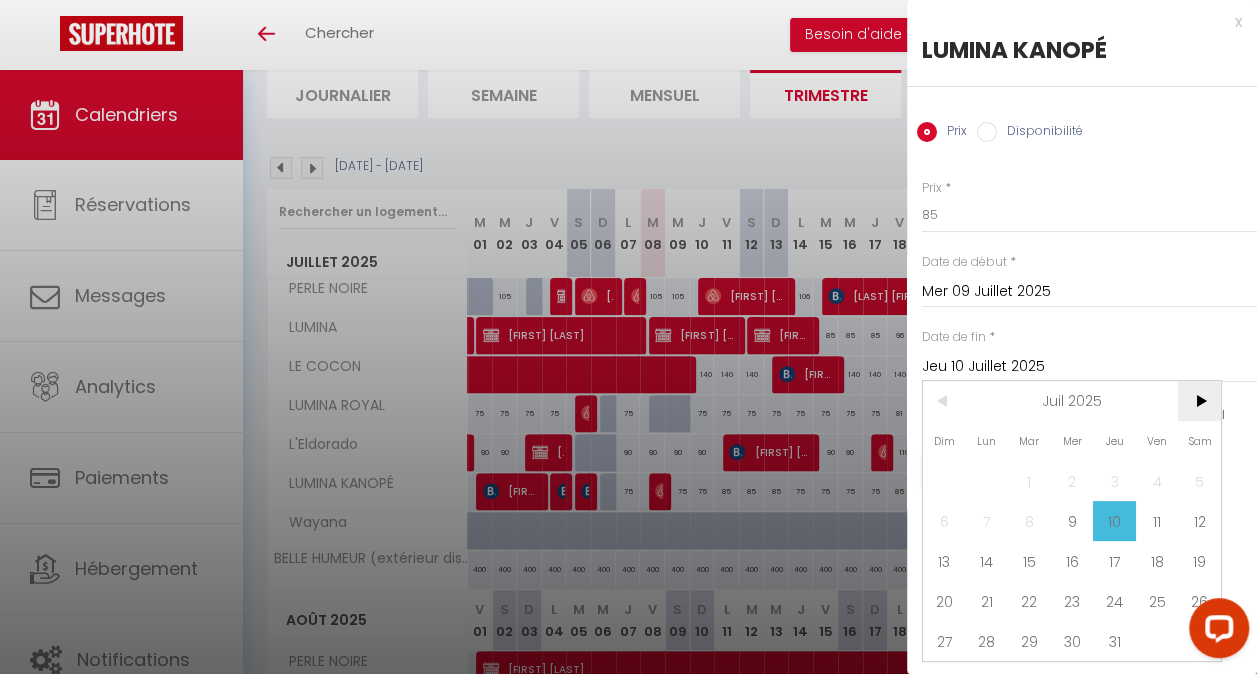 click on ">" at bounding box center (0, 0) 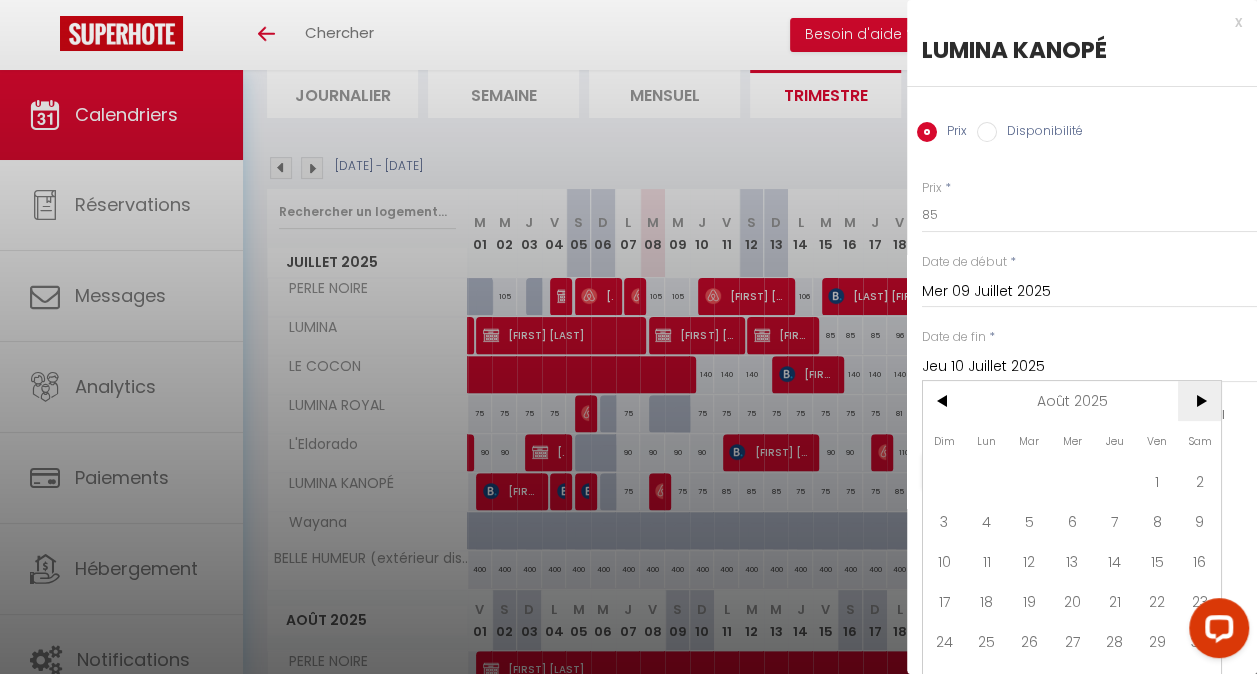 click on ">" at bounding box center [0, 0] 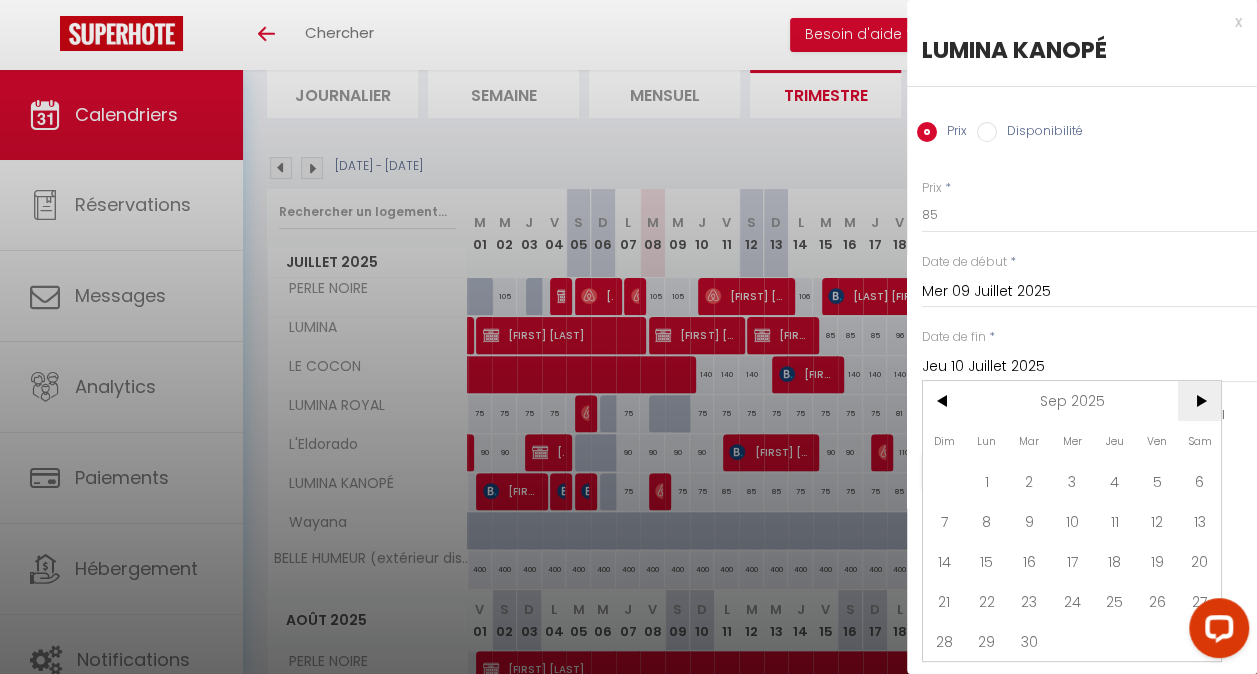 click on ">" at bounding box center [0, 0] 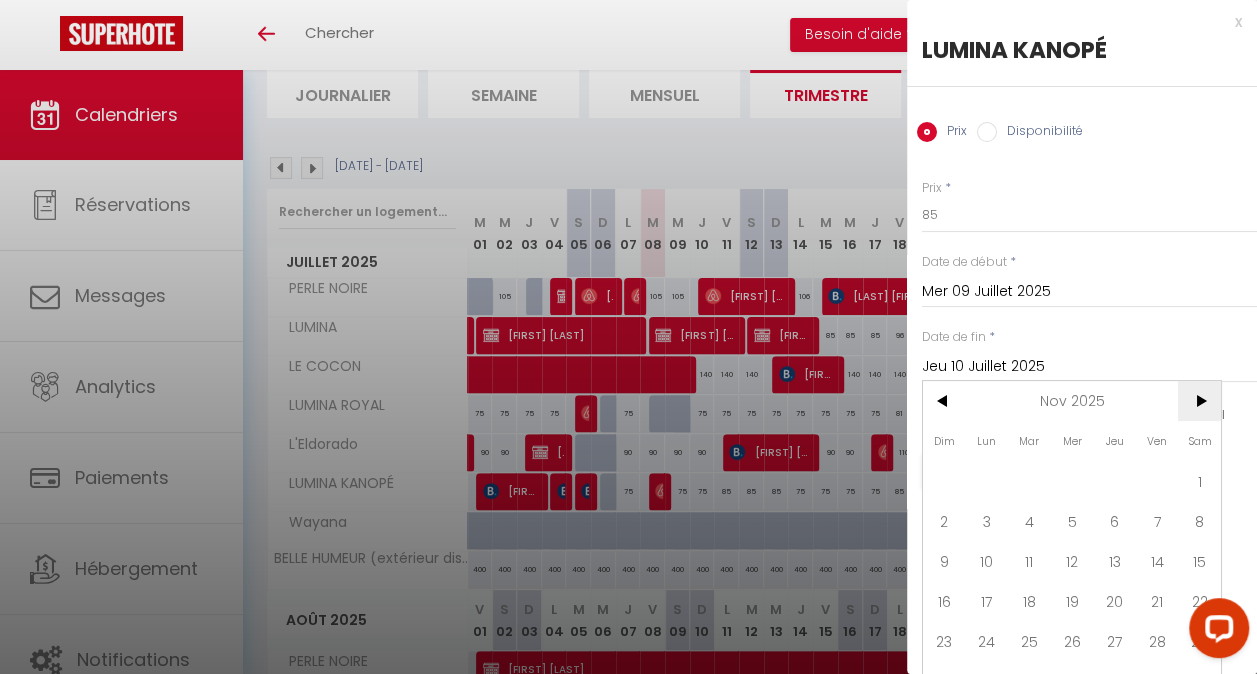 click on ">" at bounding box center [0, 0] 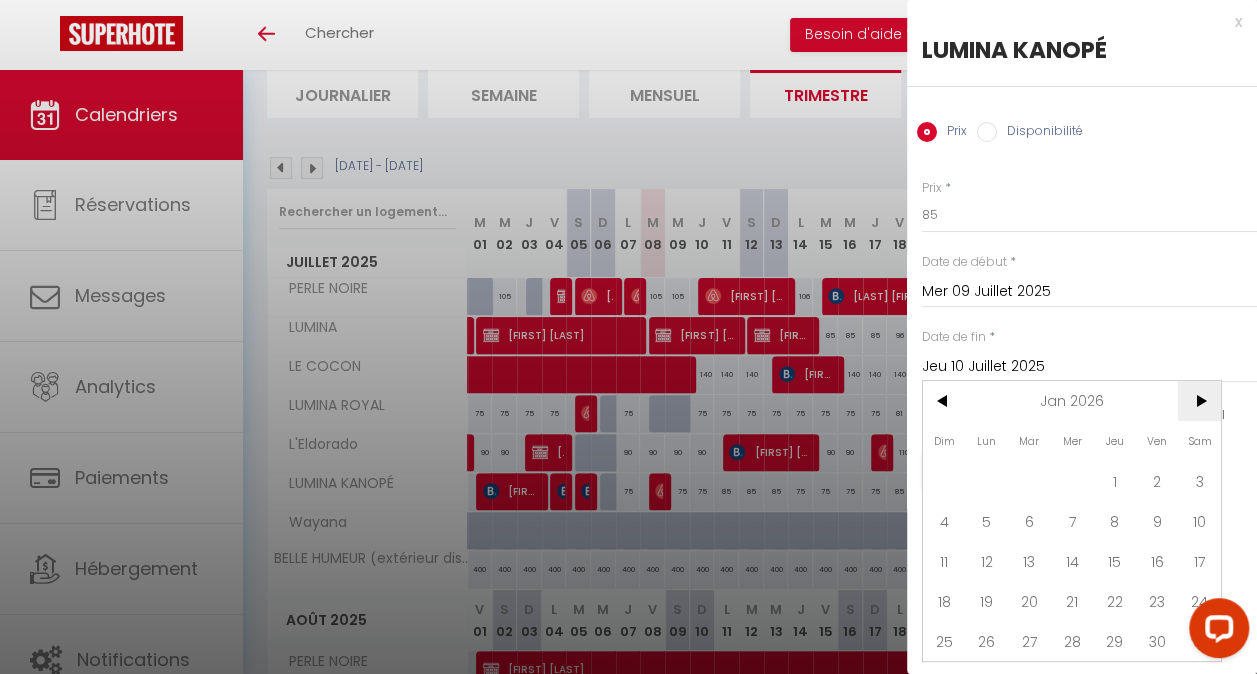 click on ">" at bounding box center [0, 0] 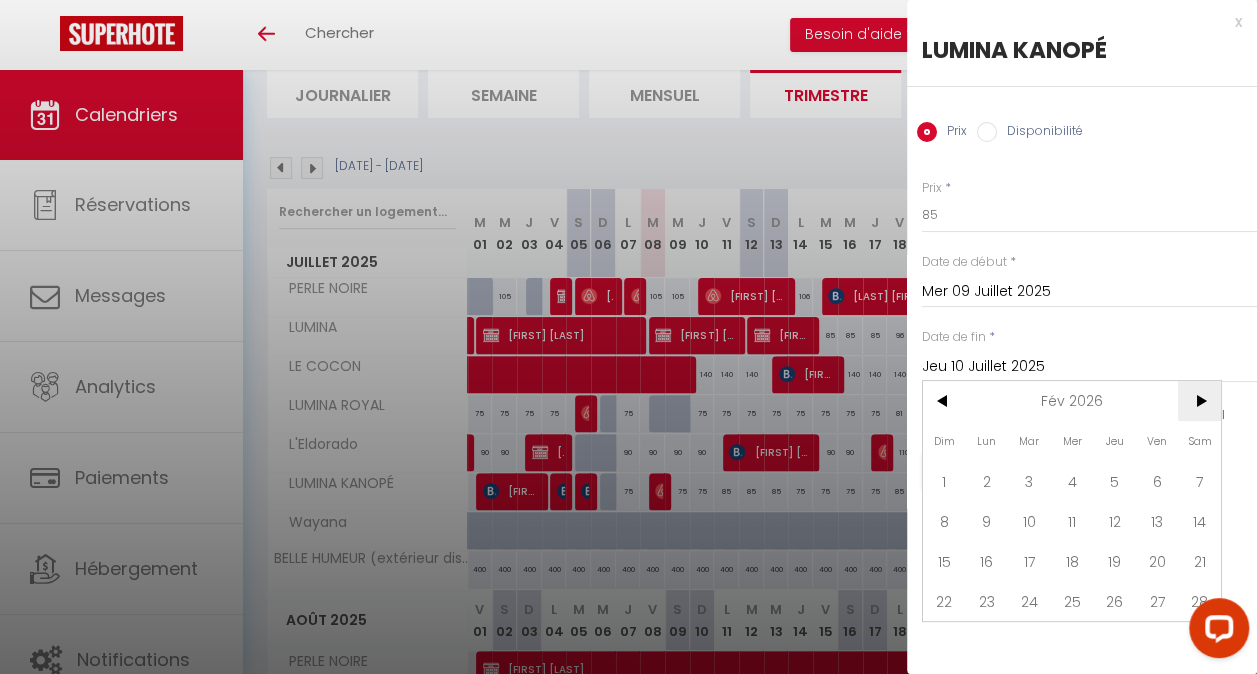 click on ">" at bounding box center (0, 0) 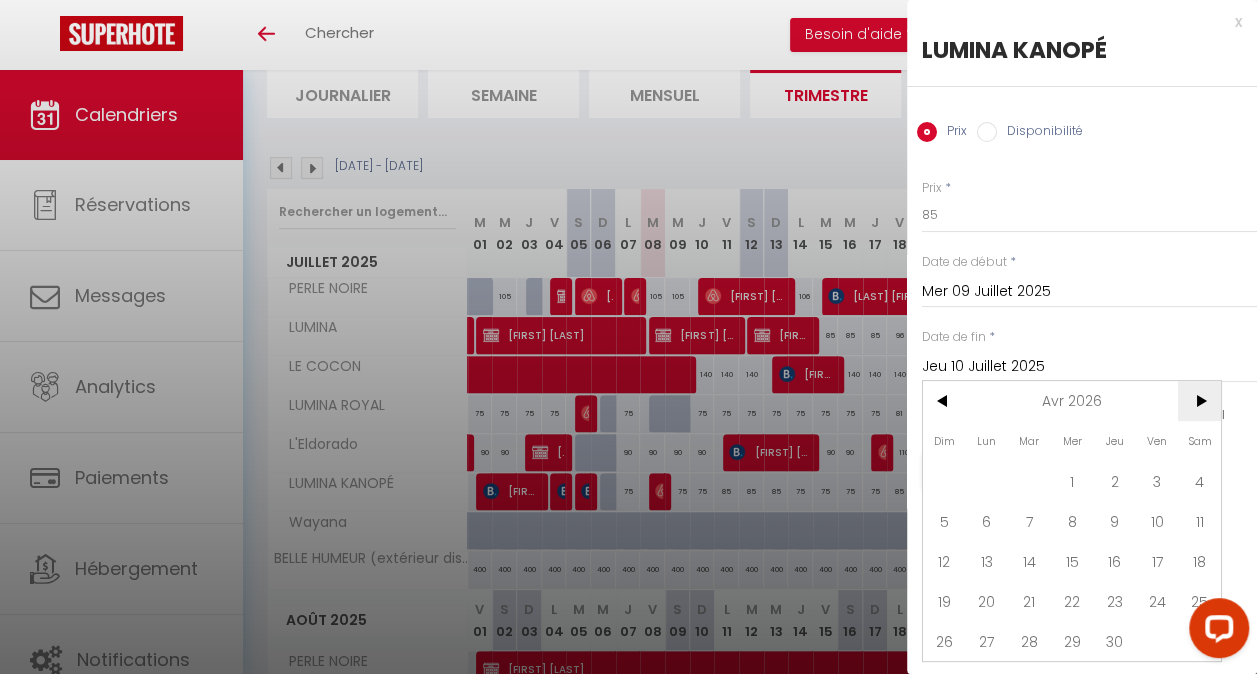 click on ">" at bounding box center (0, 0) 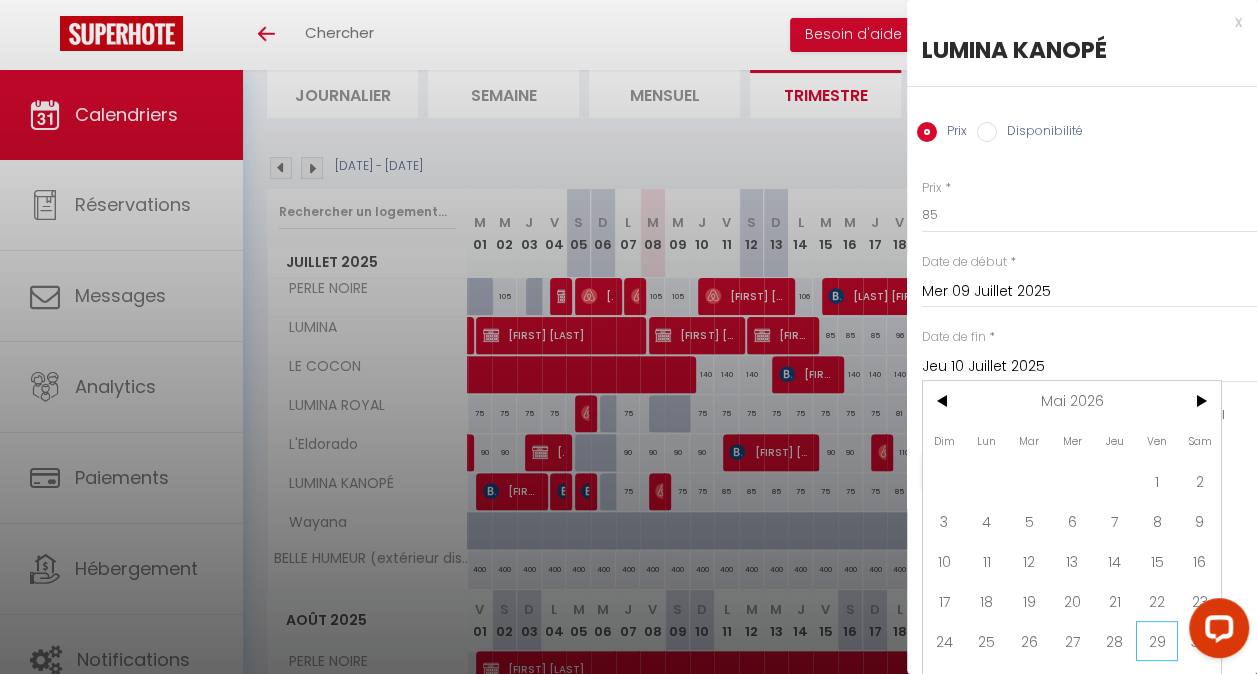 click on "29" at bounding box center [1157, 641] 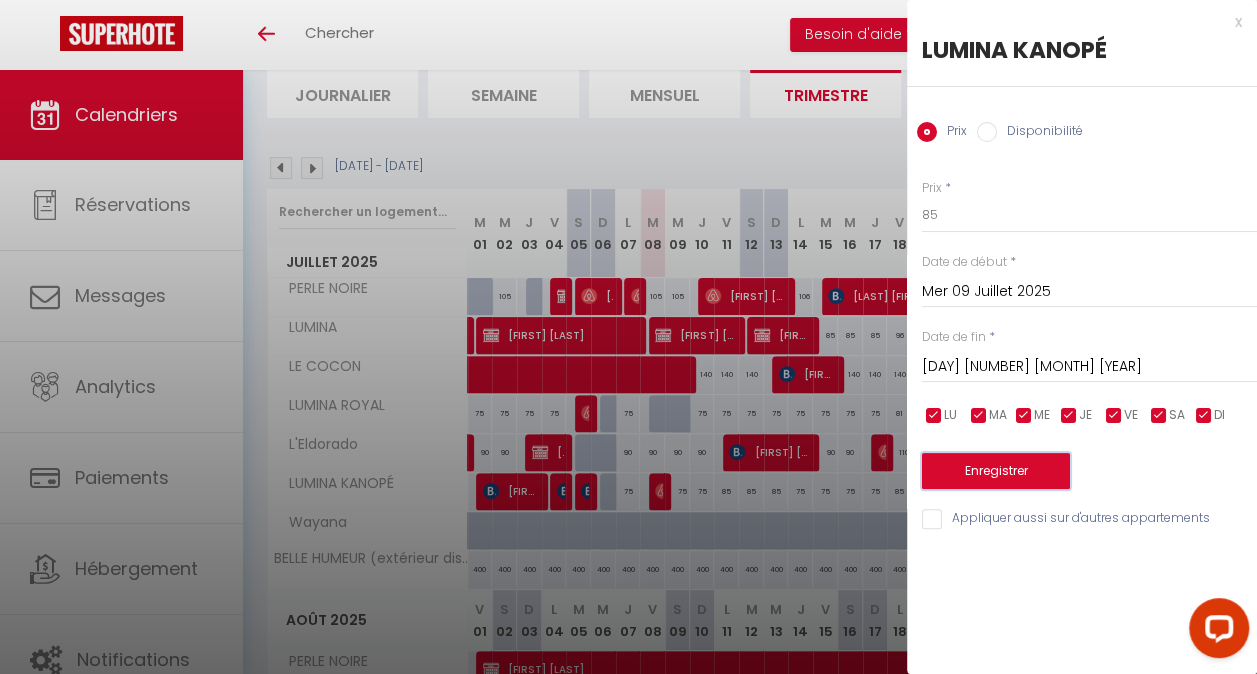 click on "Enregistrer" at bounding box center (996, 471) 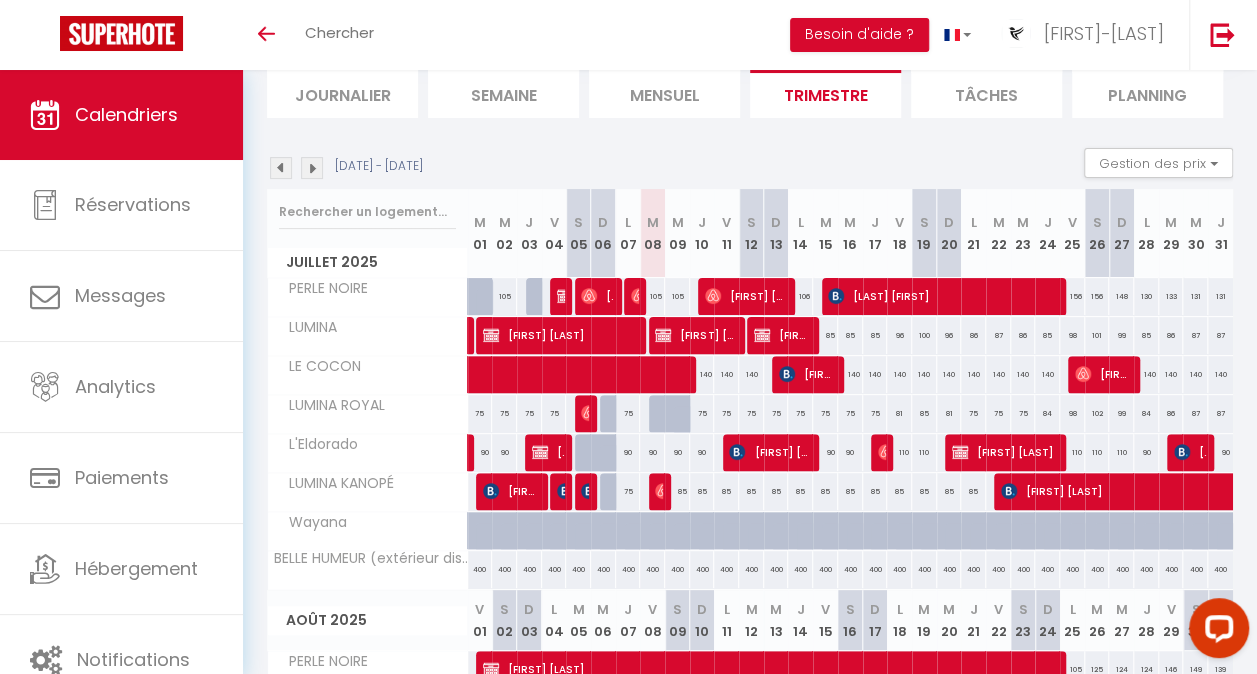 scroll, scrollTop: 0, scrollLeft: 0, axis: both 